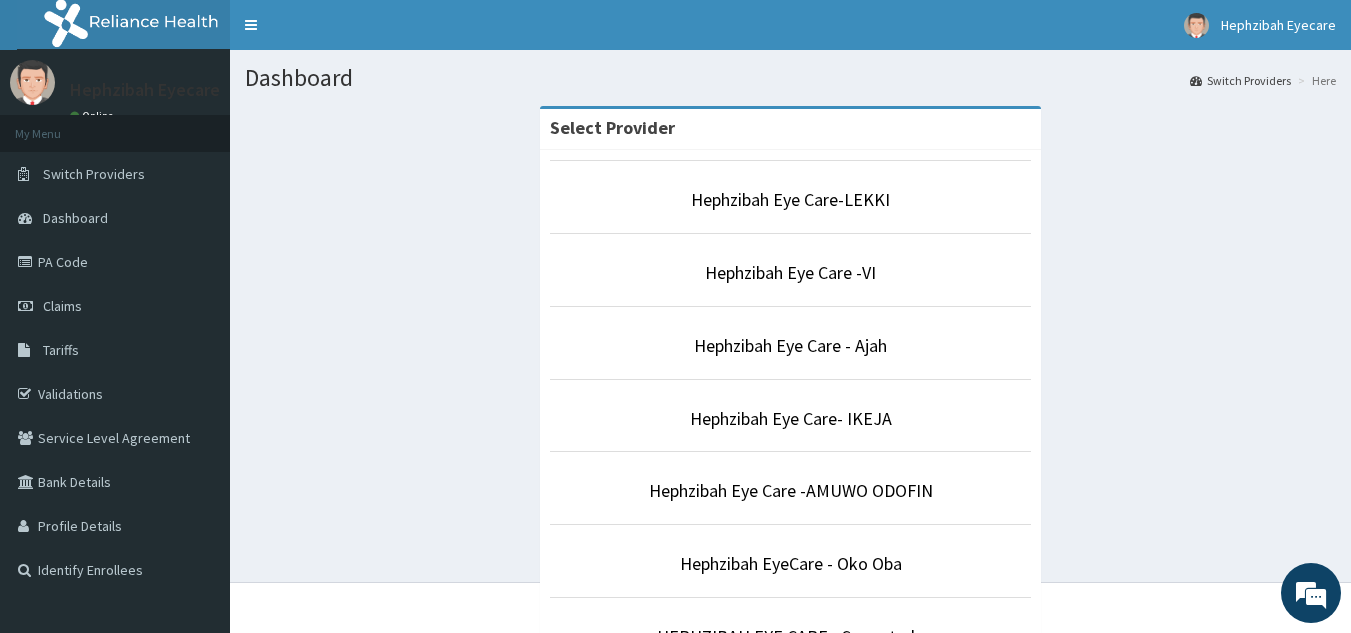 scroll, scrollTop: 553, scrollLeft: 0, axis: vertical 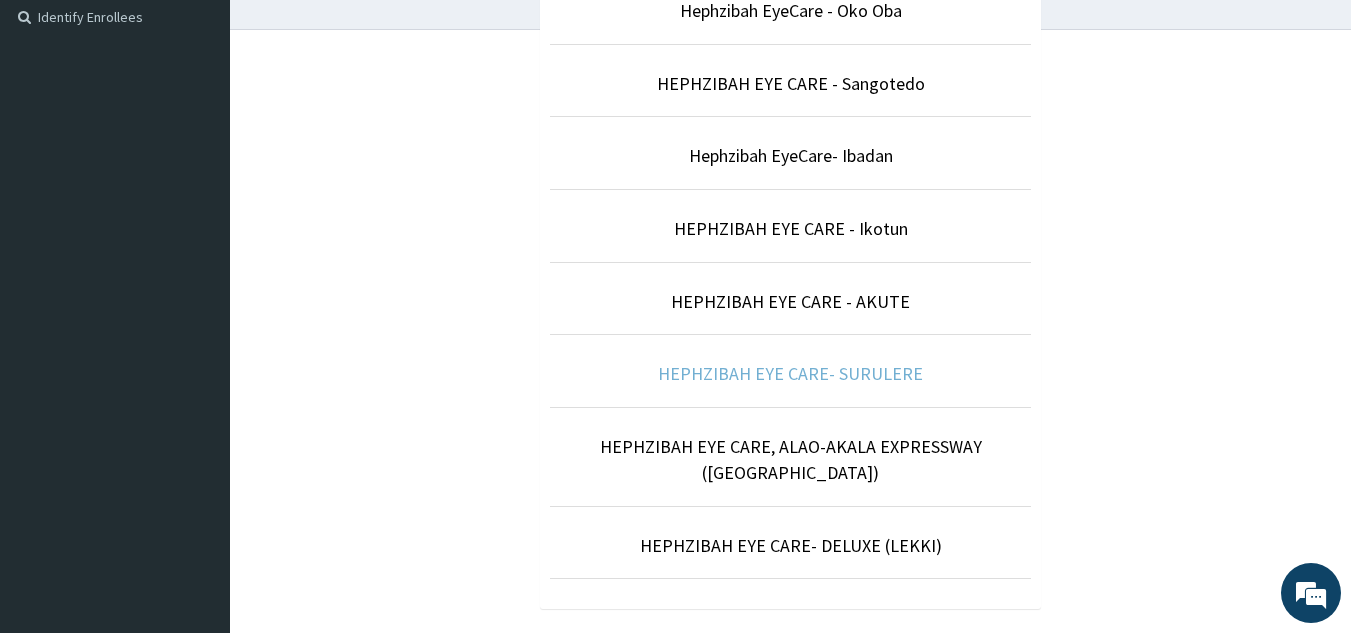 click on "HEPHZIBAH EYE CARE- SURULERE" at bounding box center (790, 373) 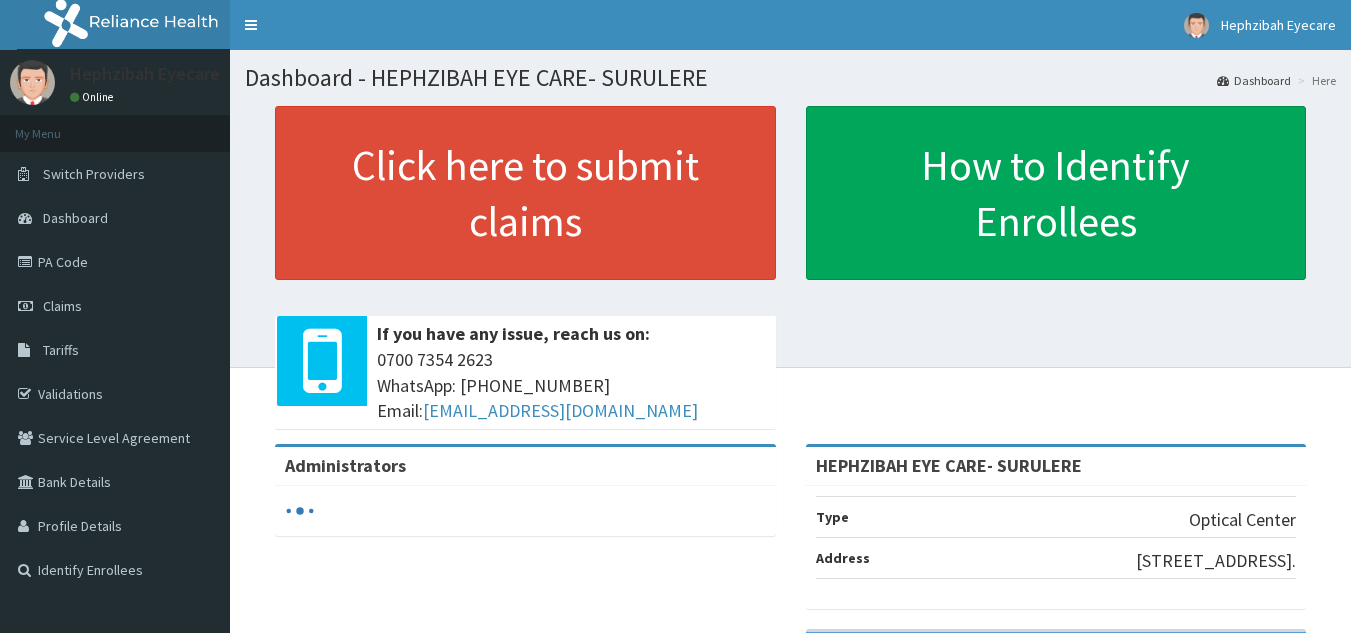 scroll, scrollTop: 0, scrollLeft: 0, axis: both 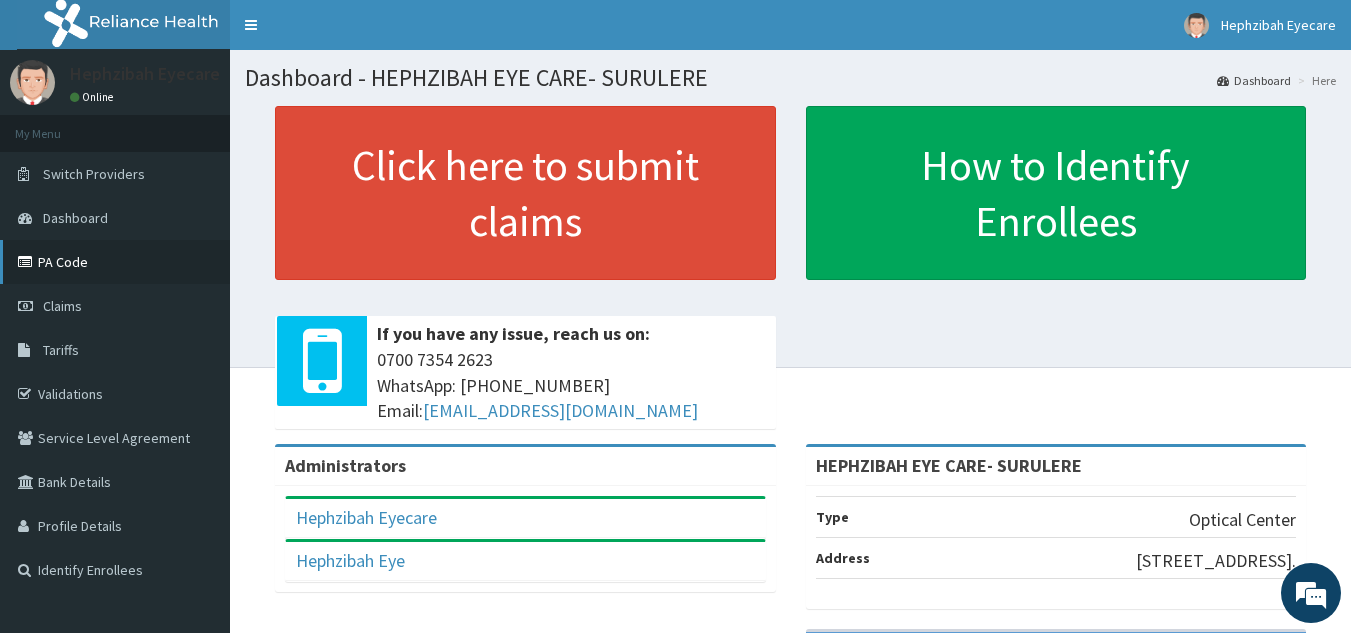 click on "PA Code" at bounding box center [115, 262] 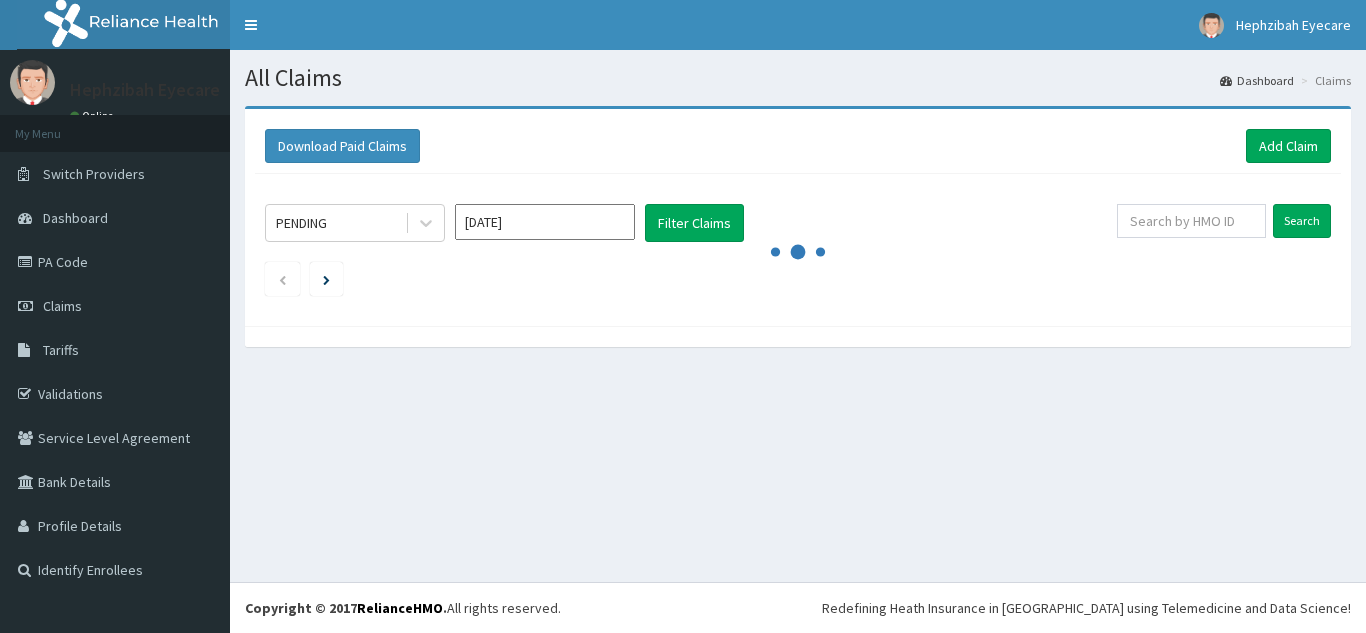 scroll, scrollTop: 0, scrollLeft: 0, axis: both 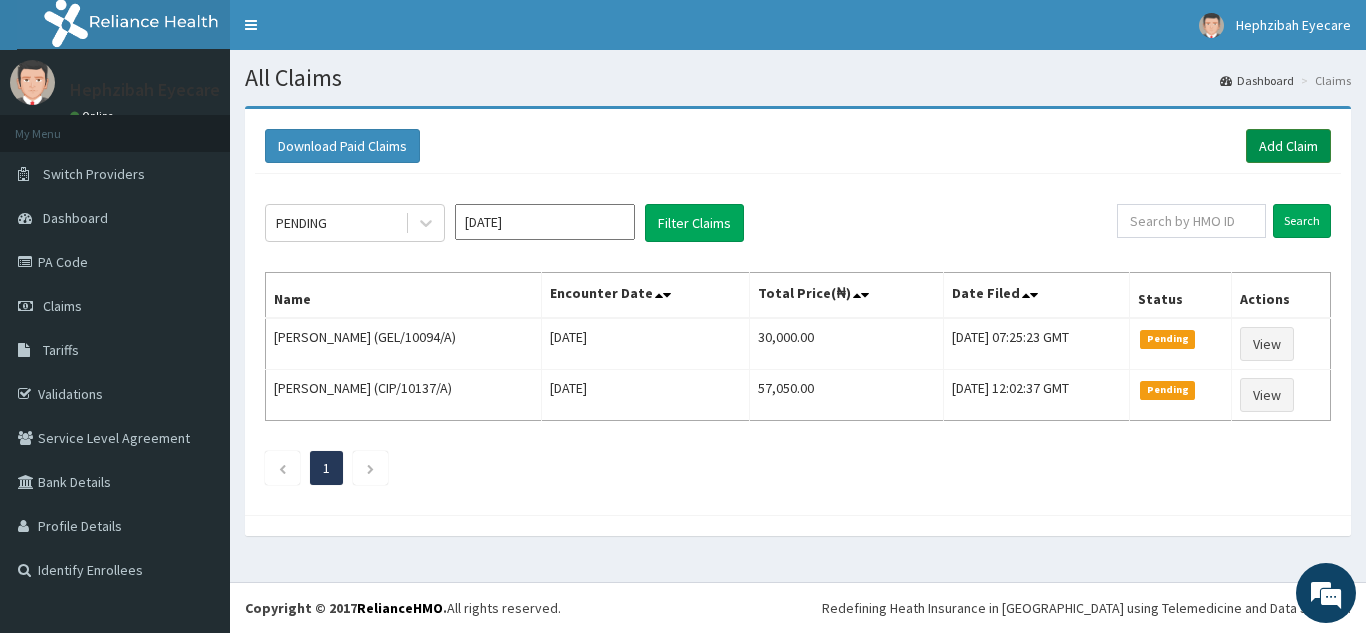 click on "Add Claim" at bounding box center [1288, 146] 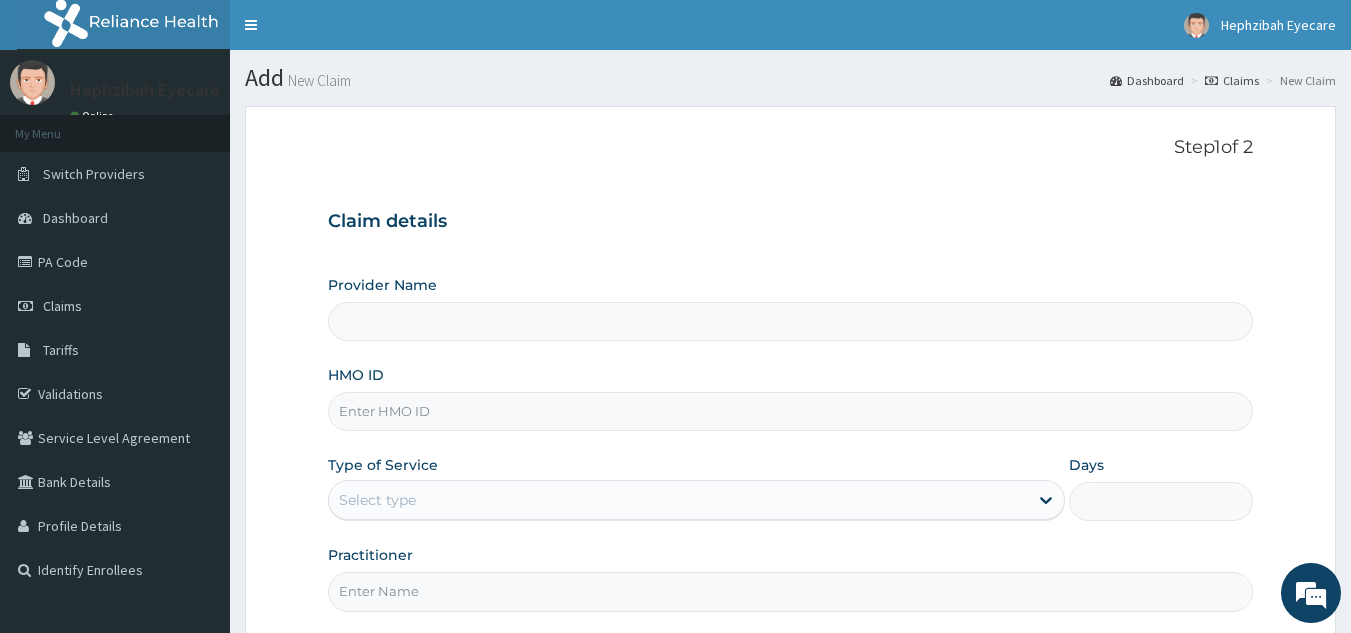 scroll, scrollTop: 0, scrollLeft: 0, axis: both 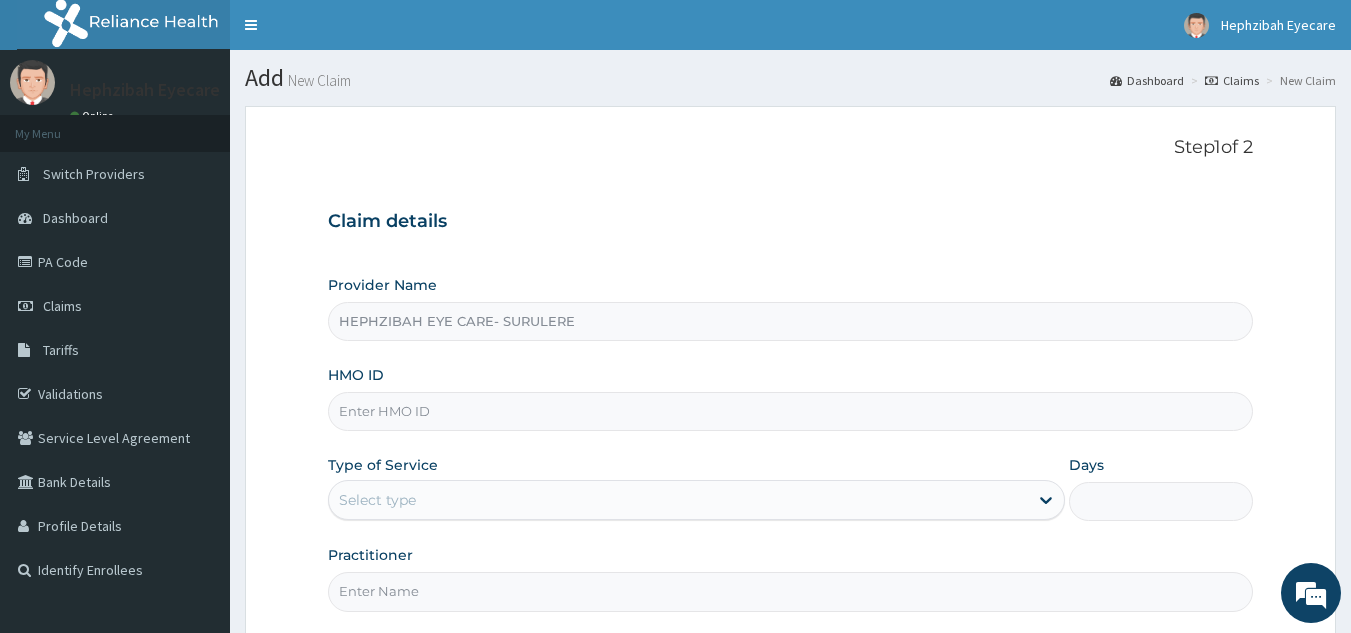 click on "HMO ID" at bounding box center (791, 411) 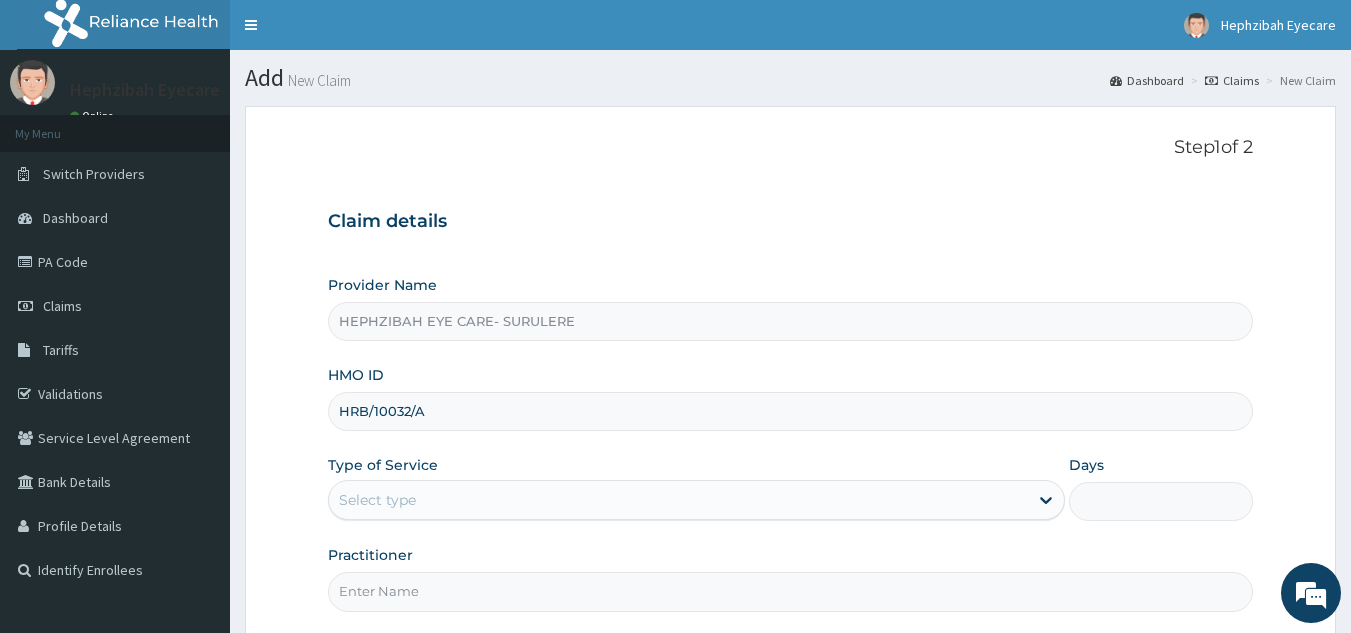 scroll, scrollTop: 0, scrollLeft: 0, axis: both 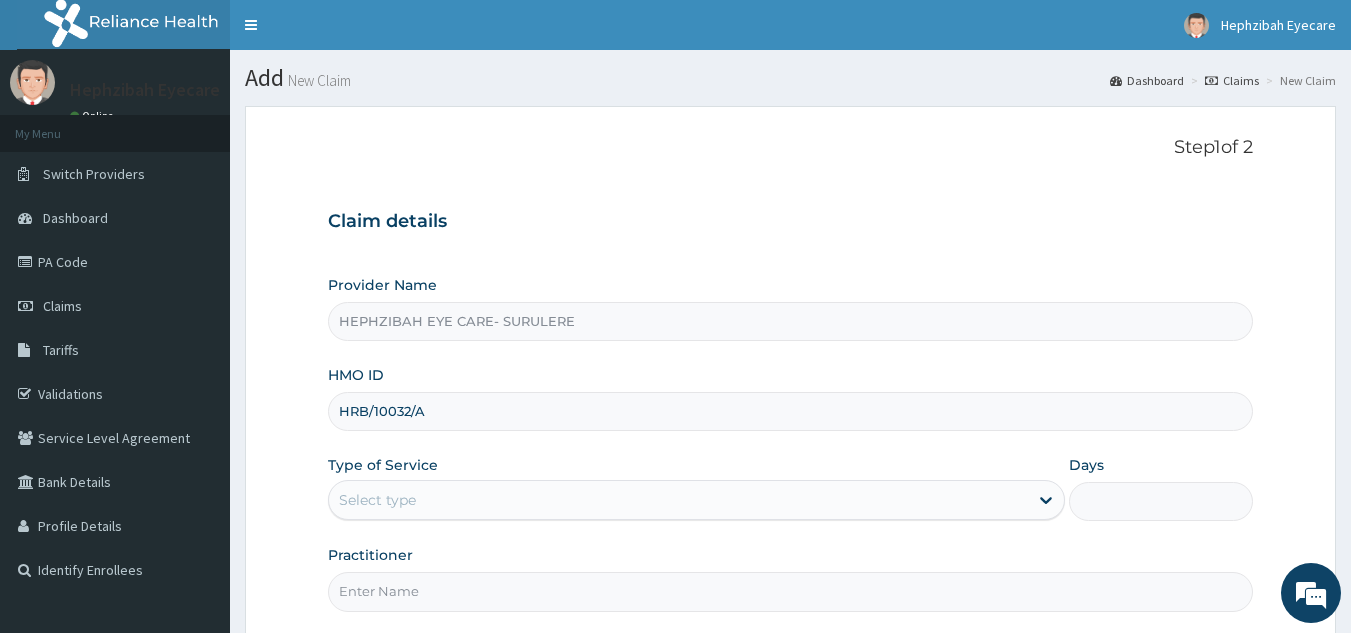 type on "HRB/10032/A" 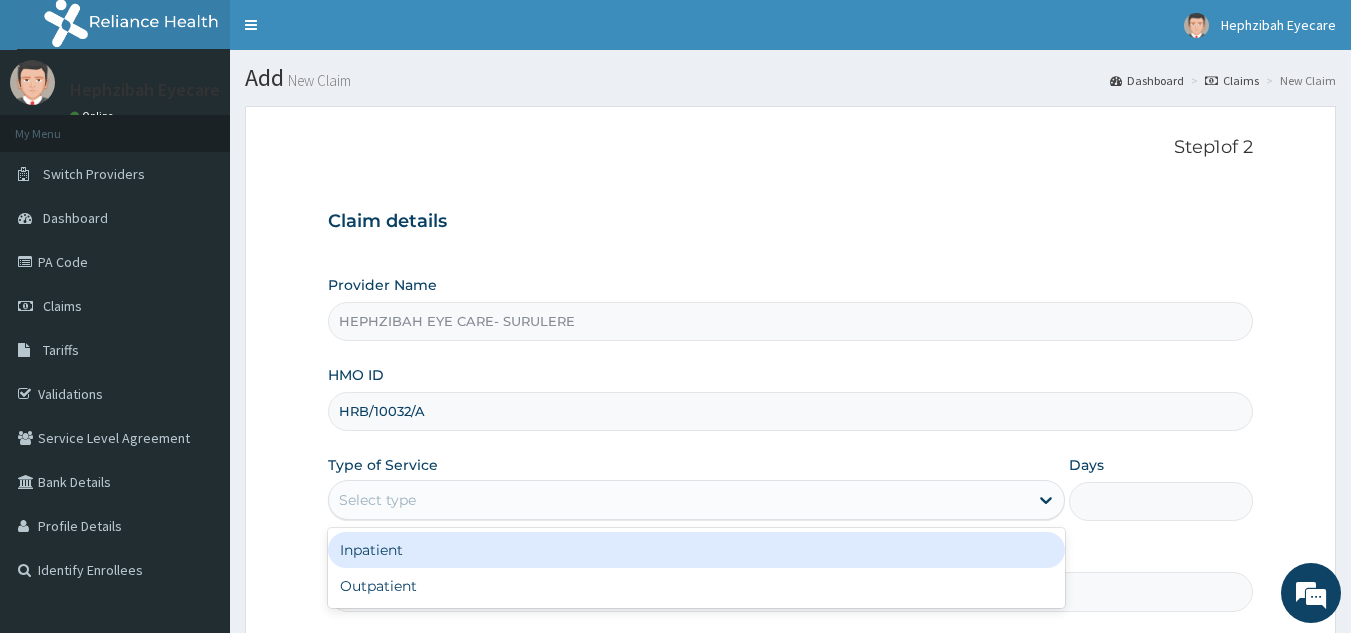 click on "Select type" at bounding box center (678, 500) 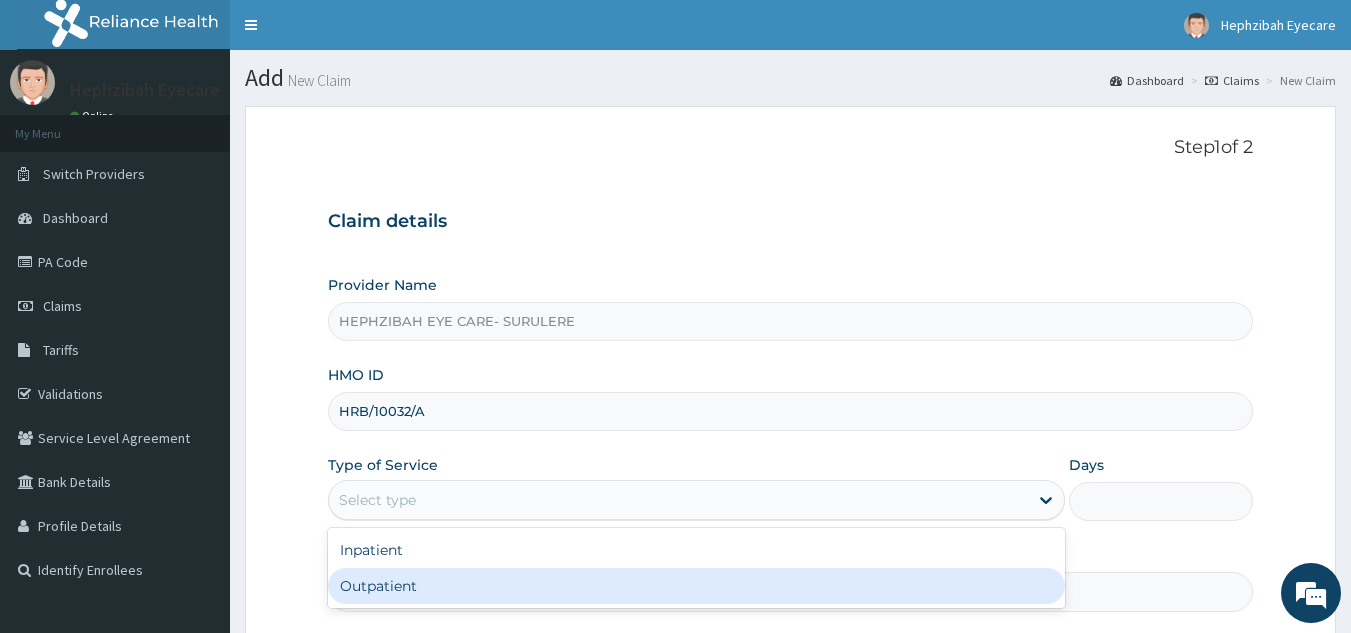click on "Outpatient" at bounding box center (696, 586) 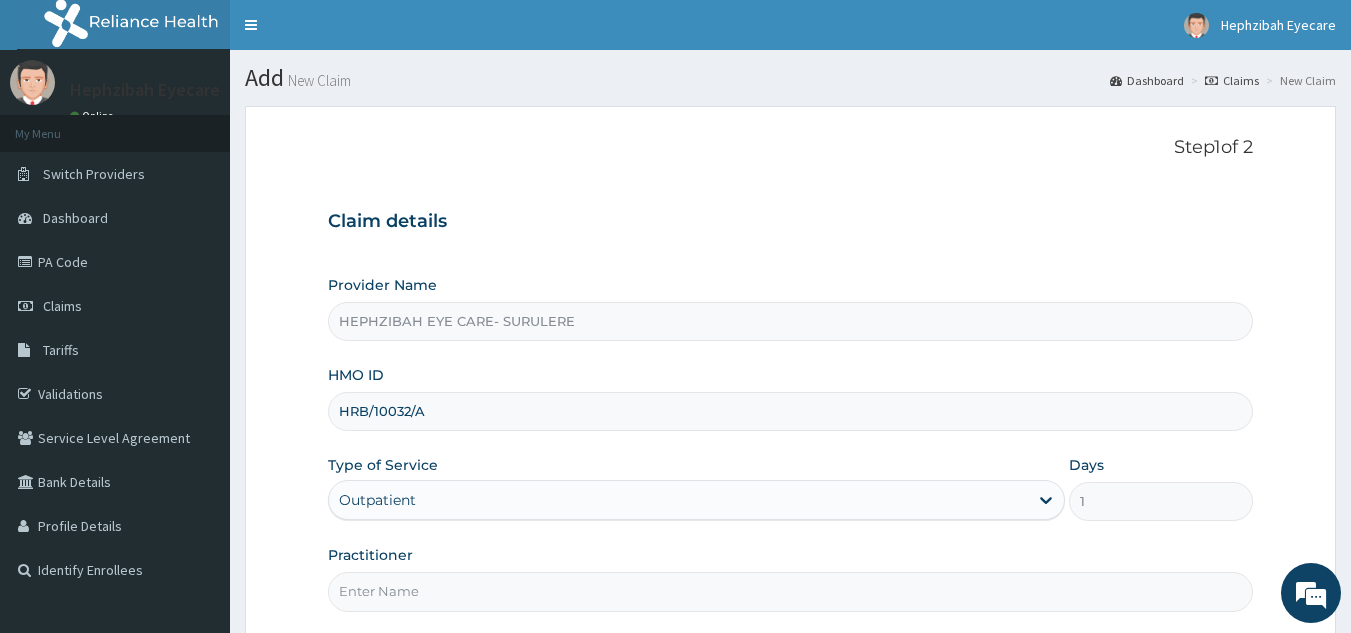 click on "Practitioner" at bounding box center [791, 591] 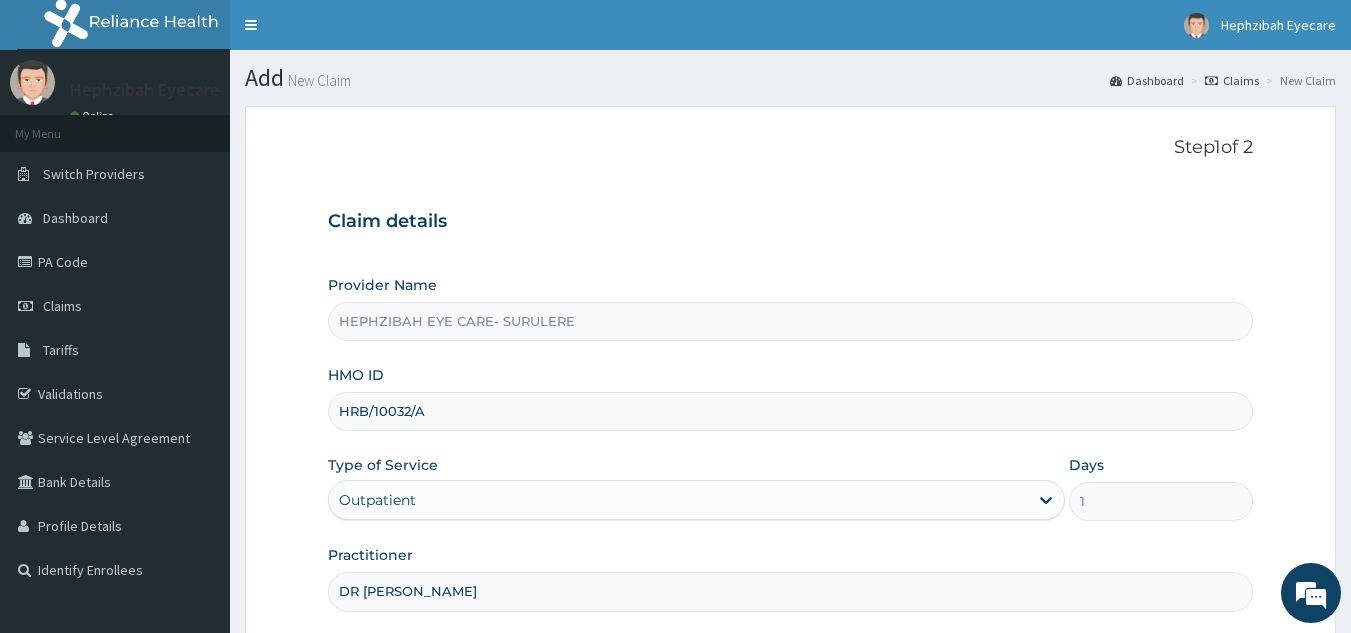 type on "DR ANDY" 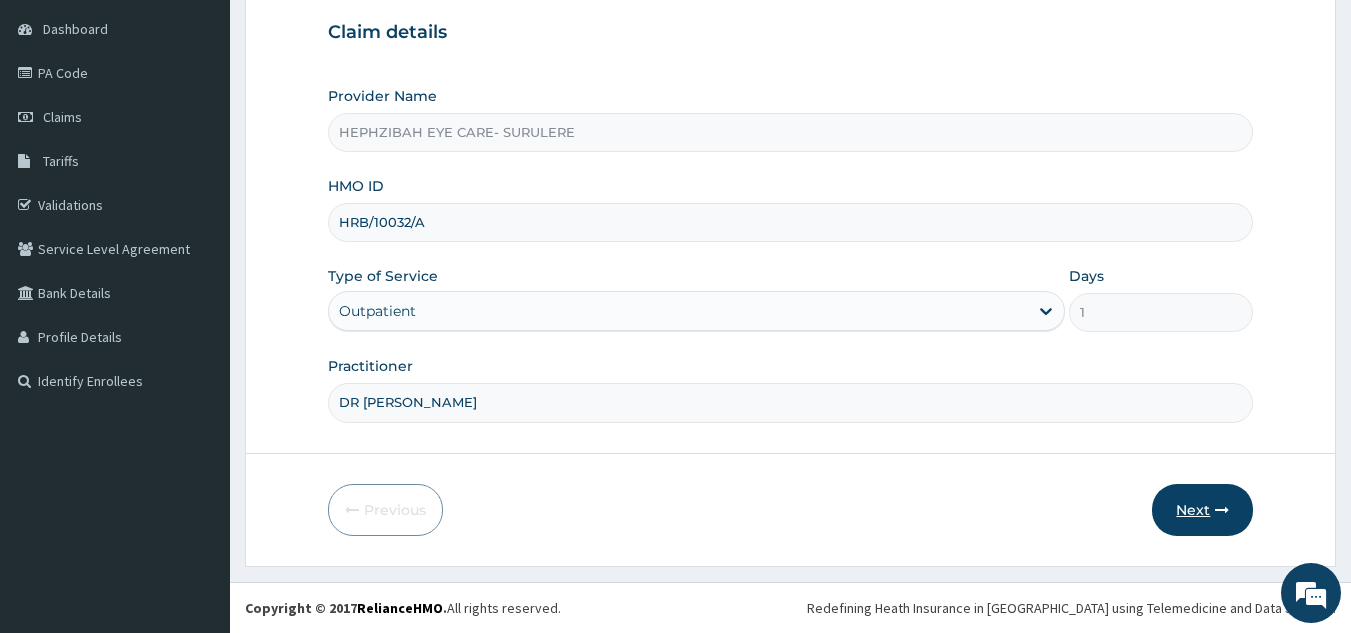 click on "Next" at bounding box center [1202, 510] 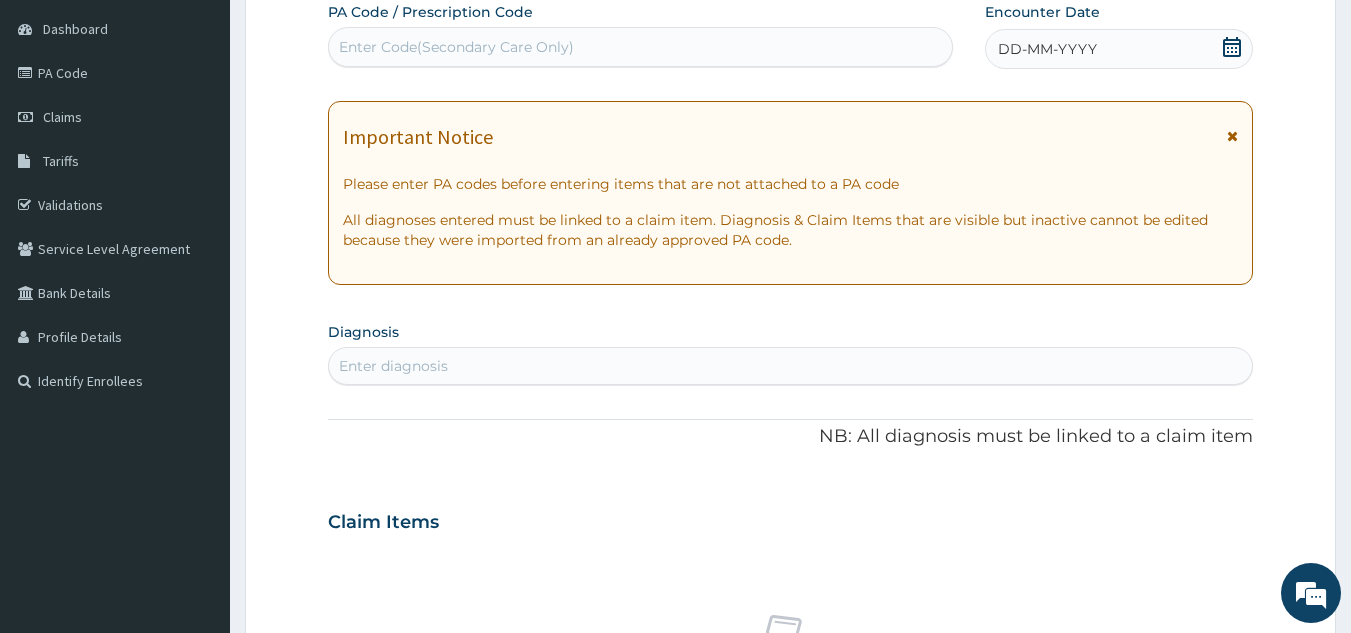 click on "Enter Code(Secondary Care Only)" at bounding box center (641, 47) 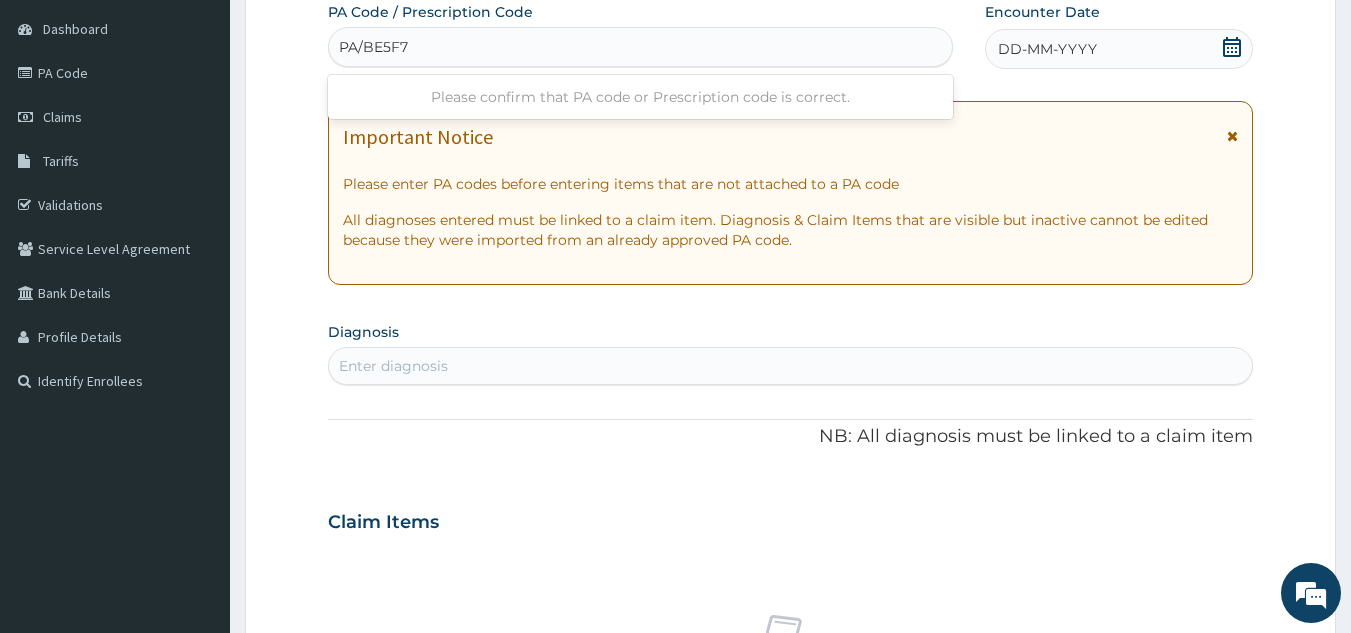 type on "PA/BE5F7D" 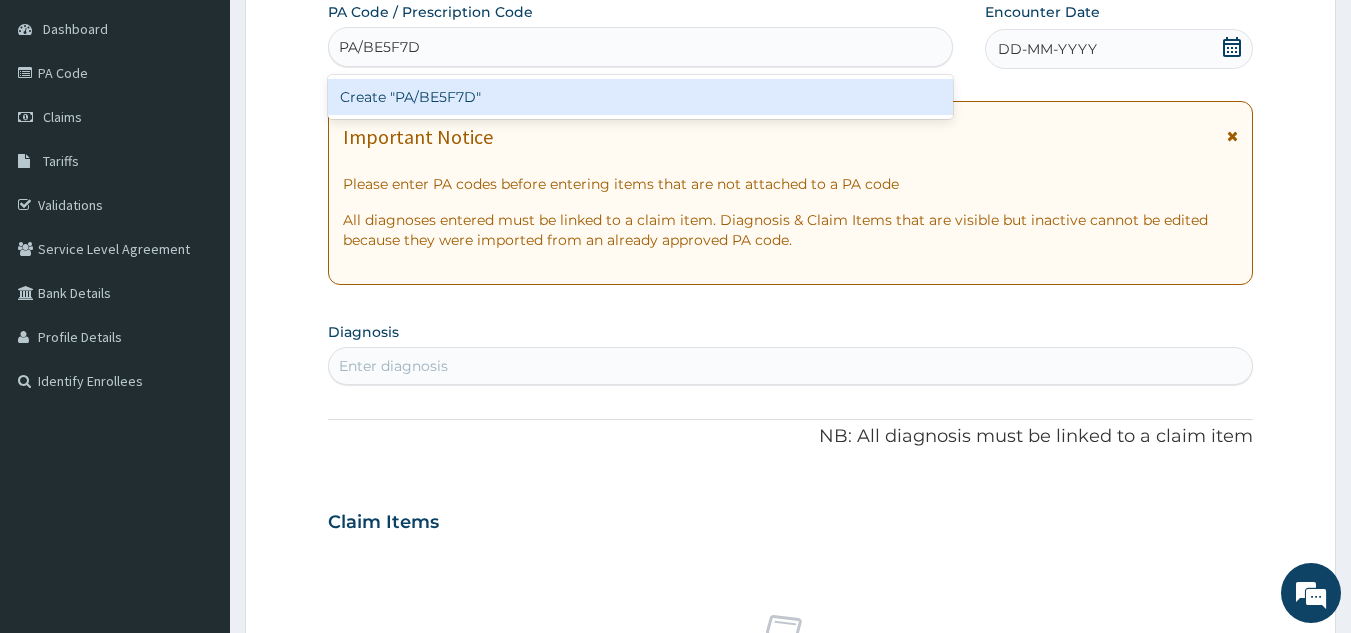 click on "Create "PA/BE5F7D"" at bounding box center (641, 97) 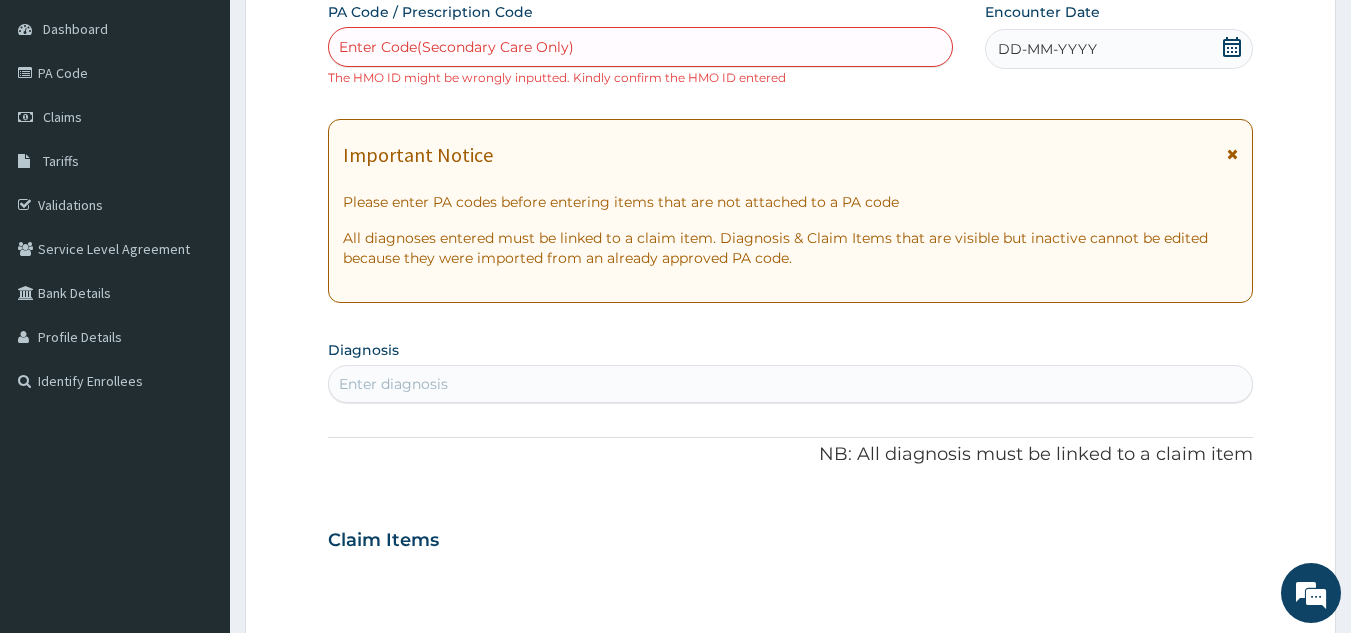 click on "Enter Code(Secondary Care Only)" at bounding box center (641, 47) 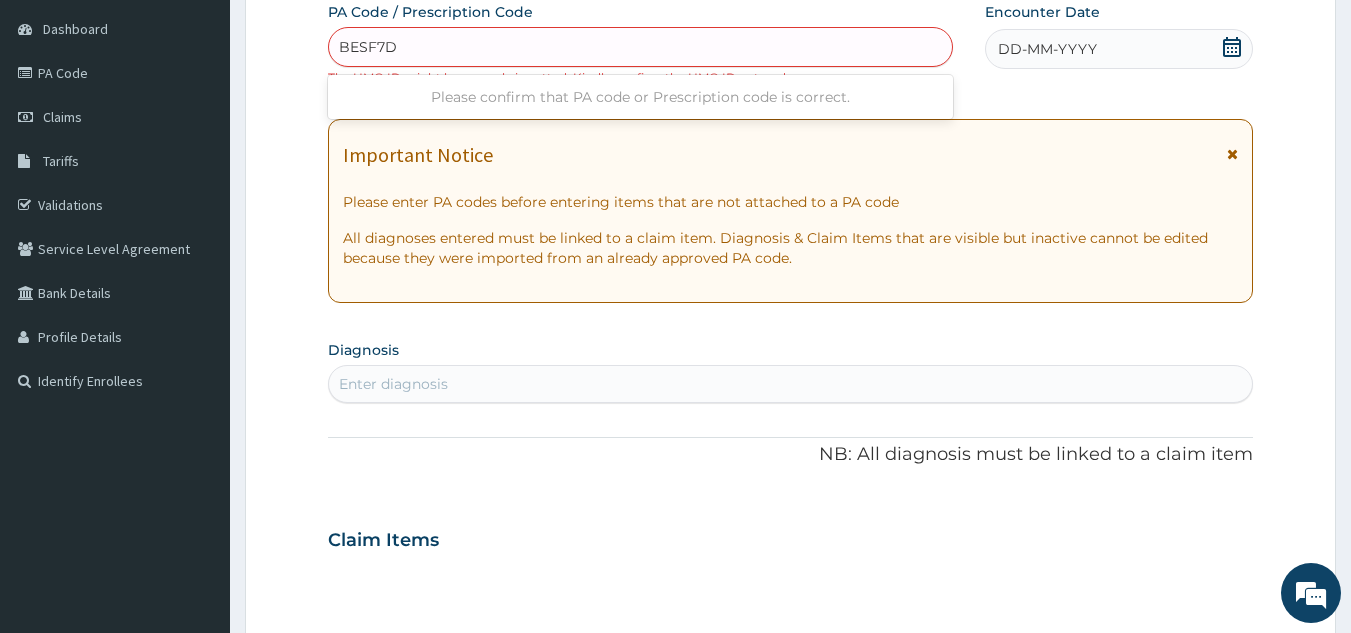 click on "BESF7D" at bounding box center (368, 47) 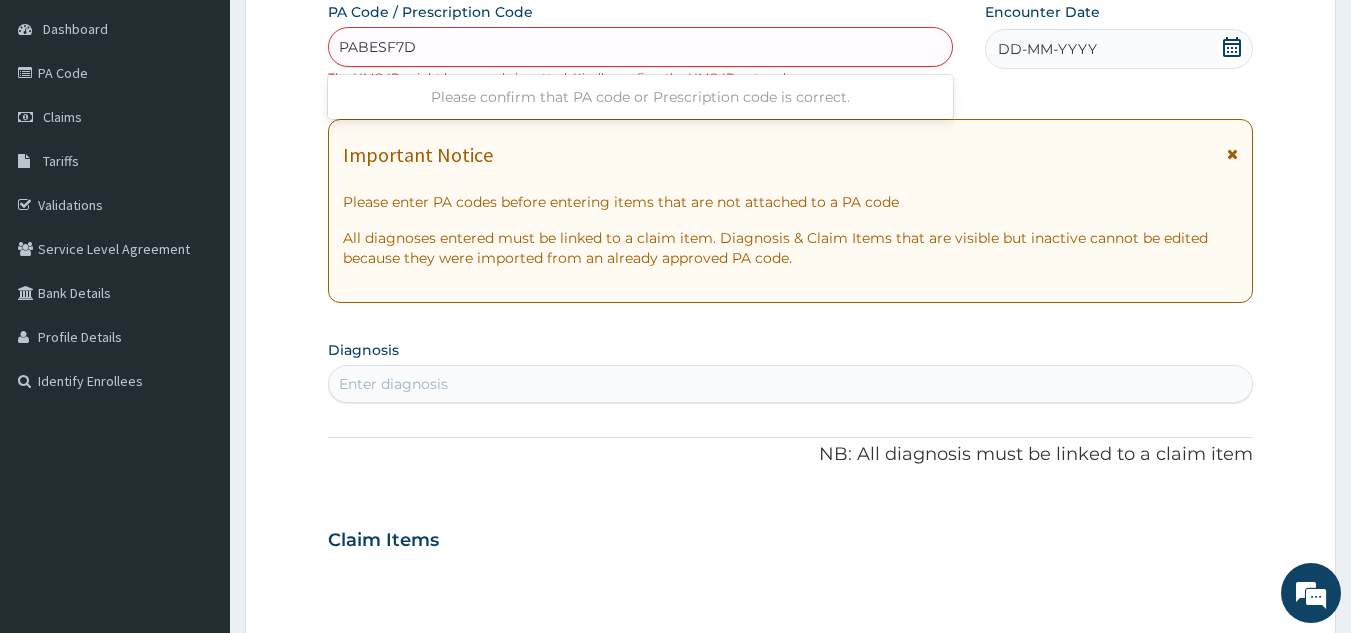 type on "PA/BESF7D" 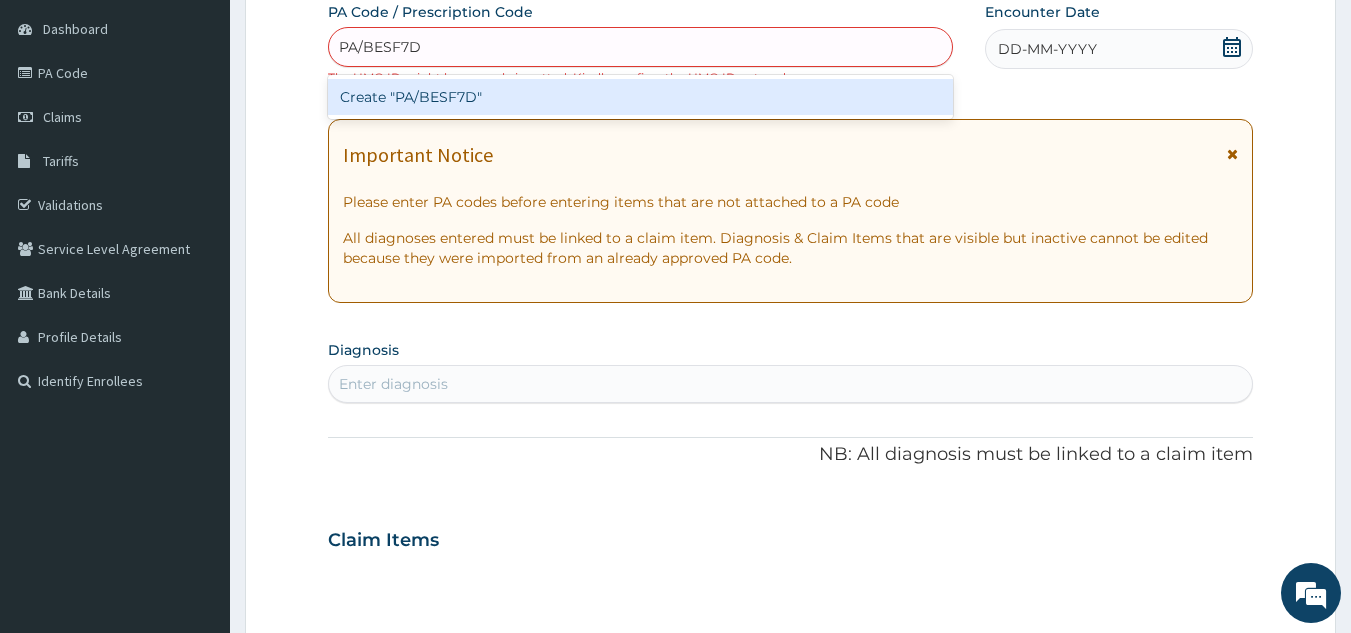 click on "Create "PA/BESF7D"" at bounding box center (641, 97) 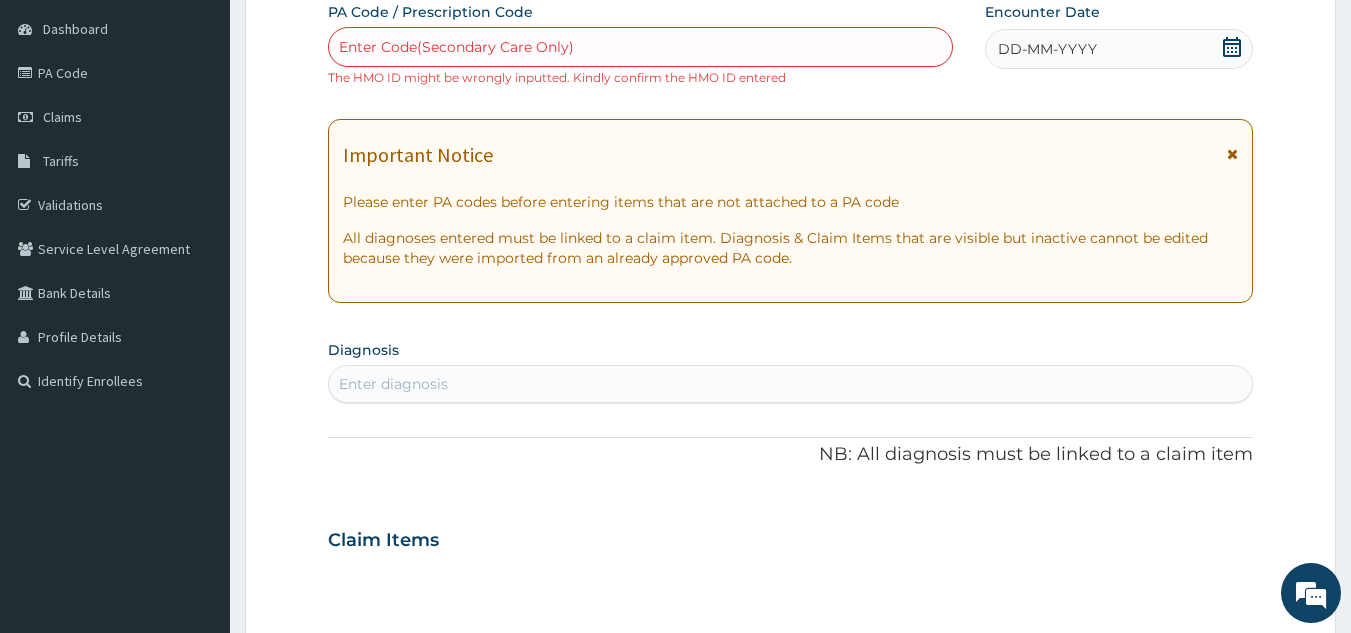 scroll, scrollTop: 0, scrollLeft: 0, axis: both 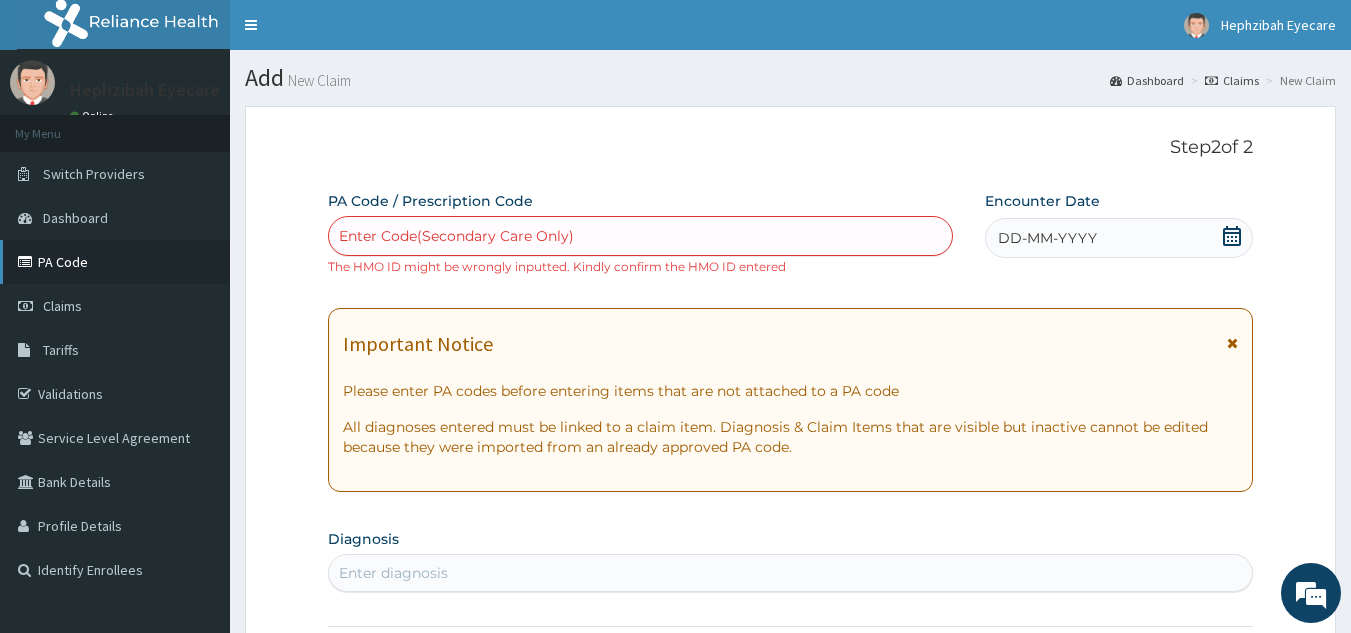 click on "PA Code" at bounding box center (115, 262) 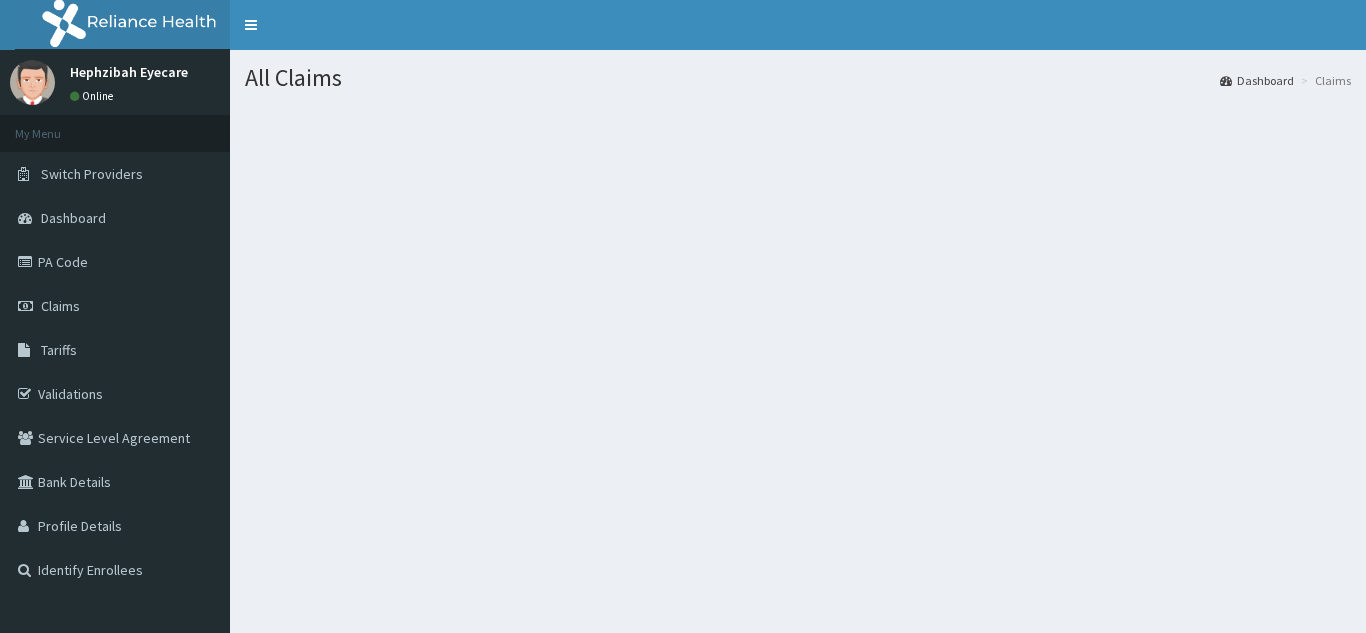scroll, scrollTop: 0, scrollLeft: 0, axis: both 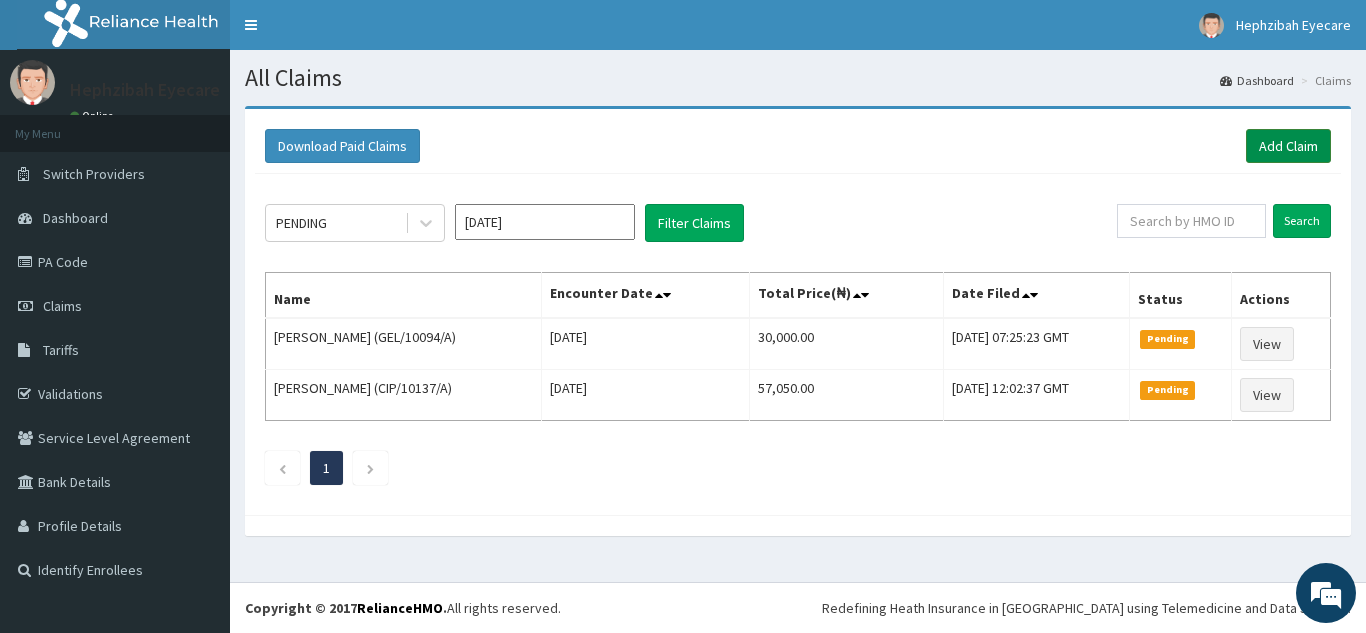 click on "Add Claim" at bounding box center (1288, 146) 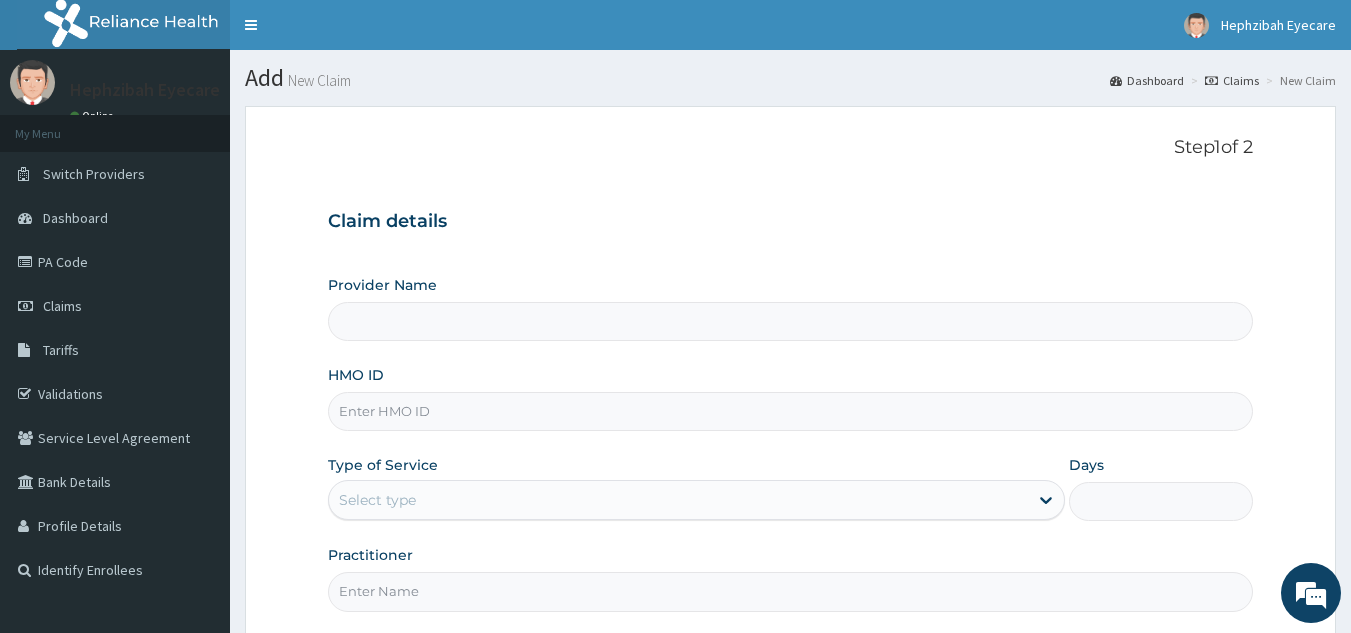 scroll, scrollTop: 0, scrollLeft: 0, axis: both 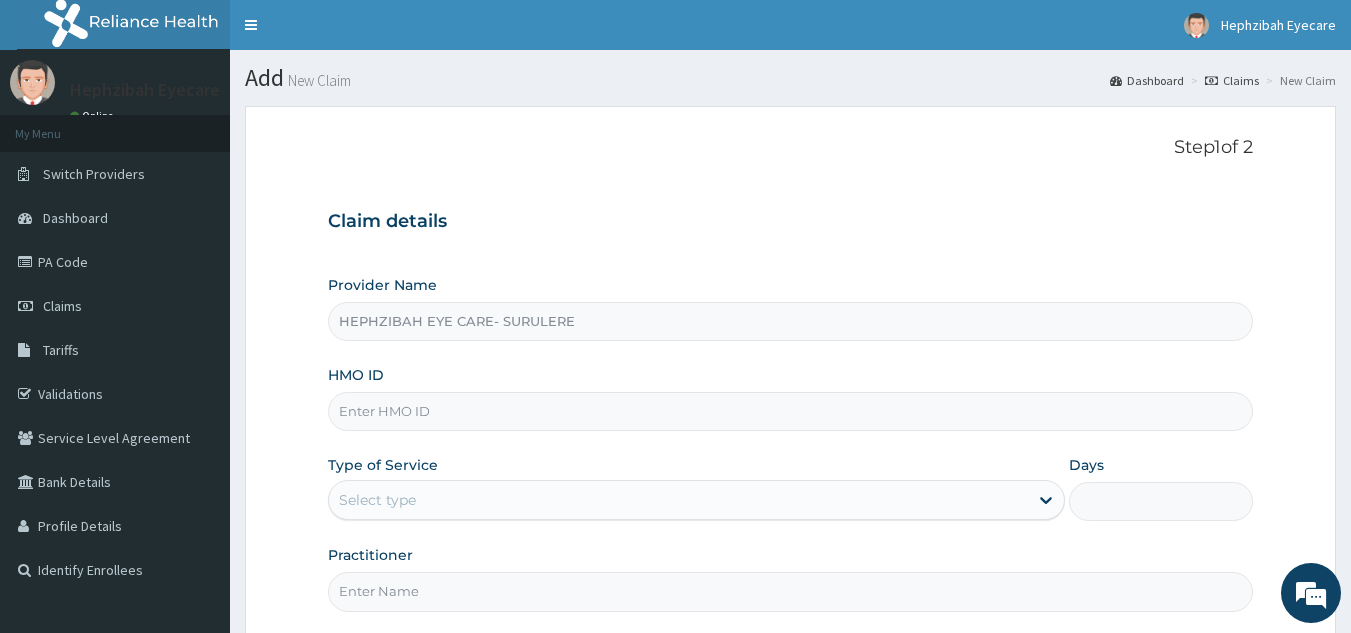 click on "HMO ID" at bounding box center [791, 411] 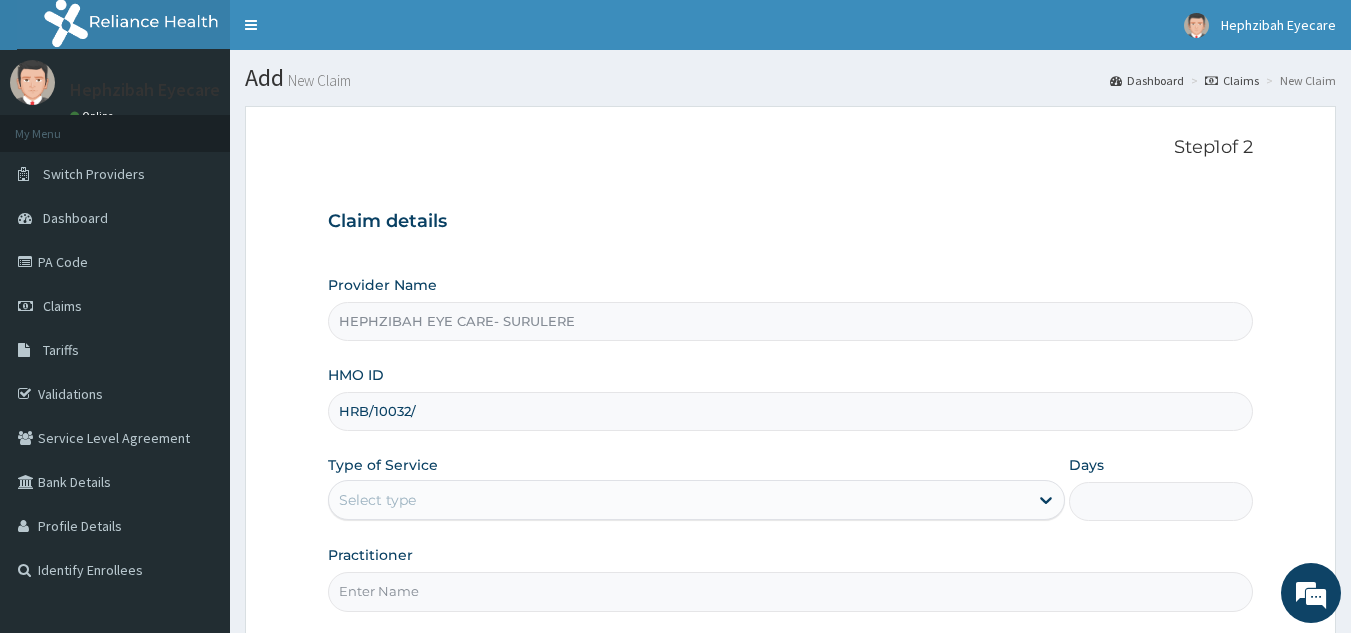 scroll, scrollTop: 0, scrollLeft: 0, axis: both 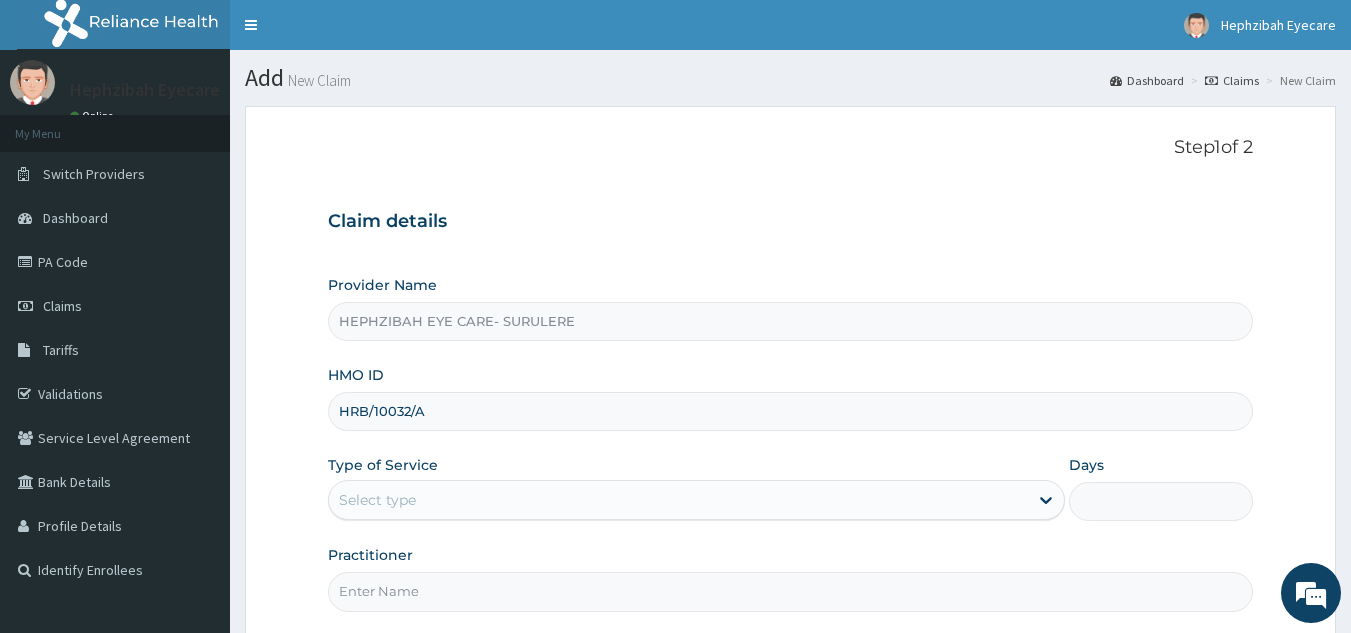 type on "HRB/10032/A" 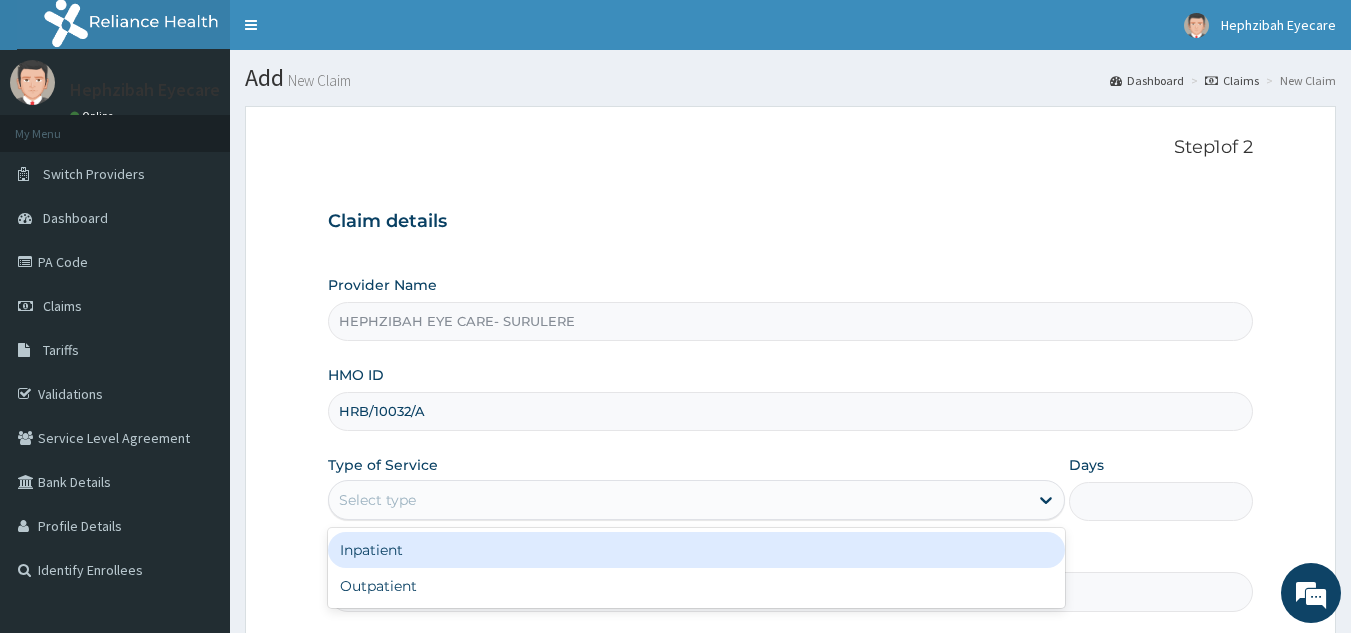 click on "Select type" at bounding box center (678, 500) 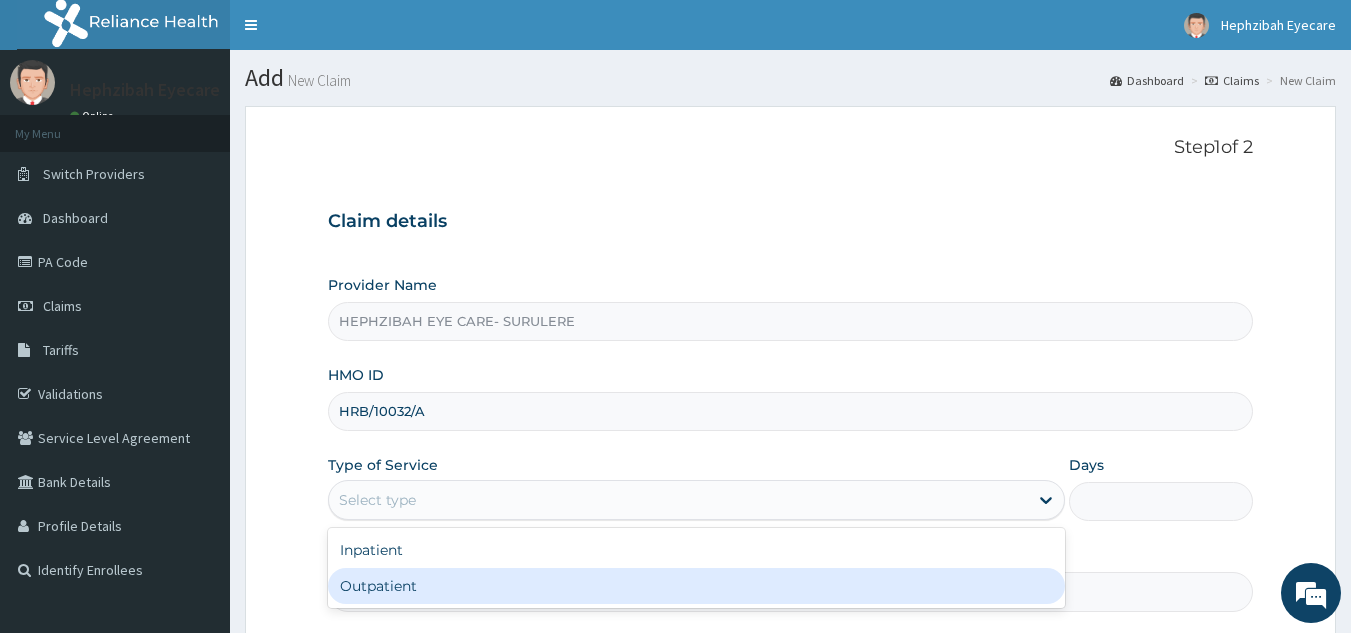 click on "Outpatient" at bounding box center (696, 586) 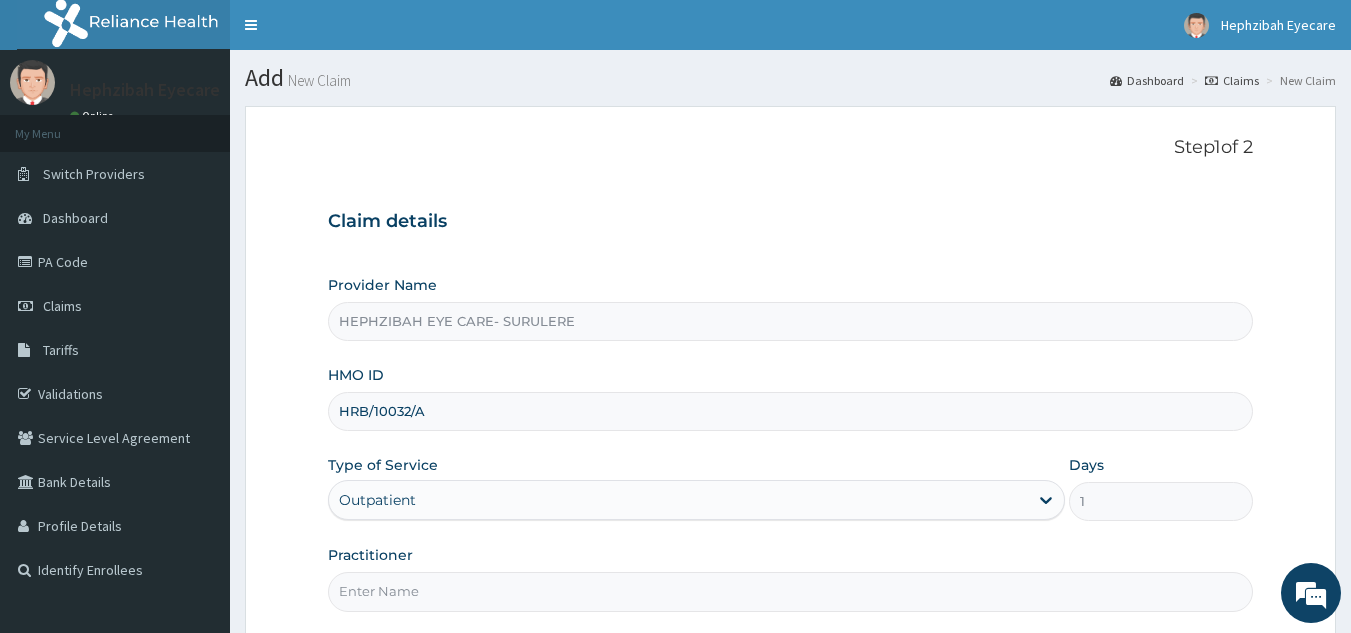 click on "Practitioner" at bounding box center (791, 591) 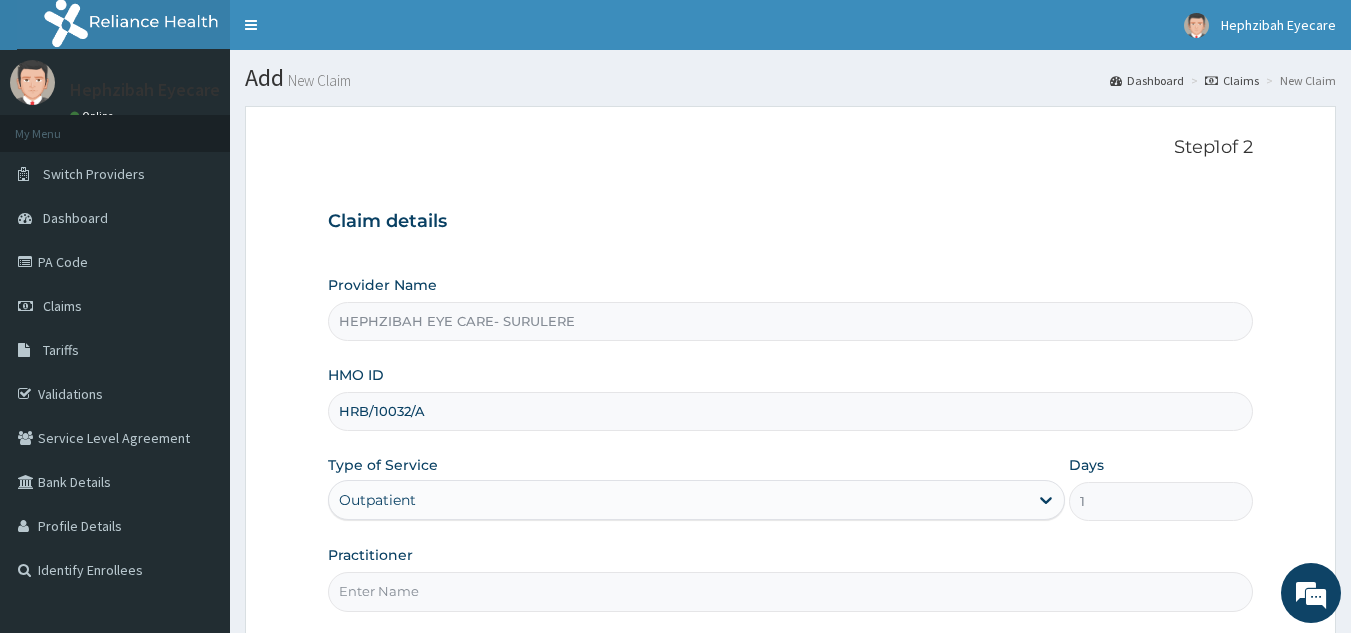 type on "DOCTOR [PERSON_NAME]" 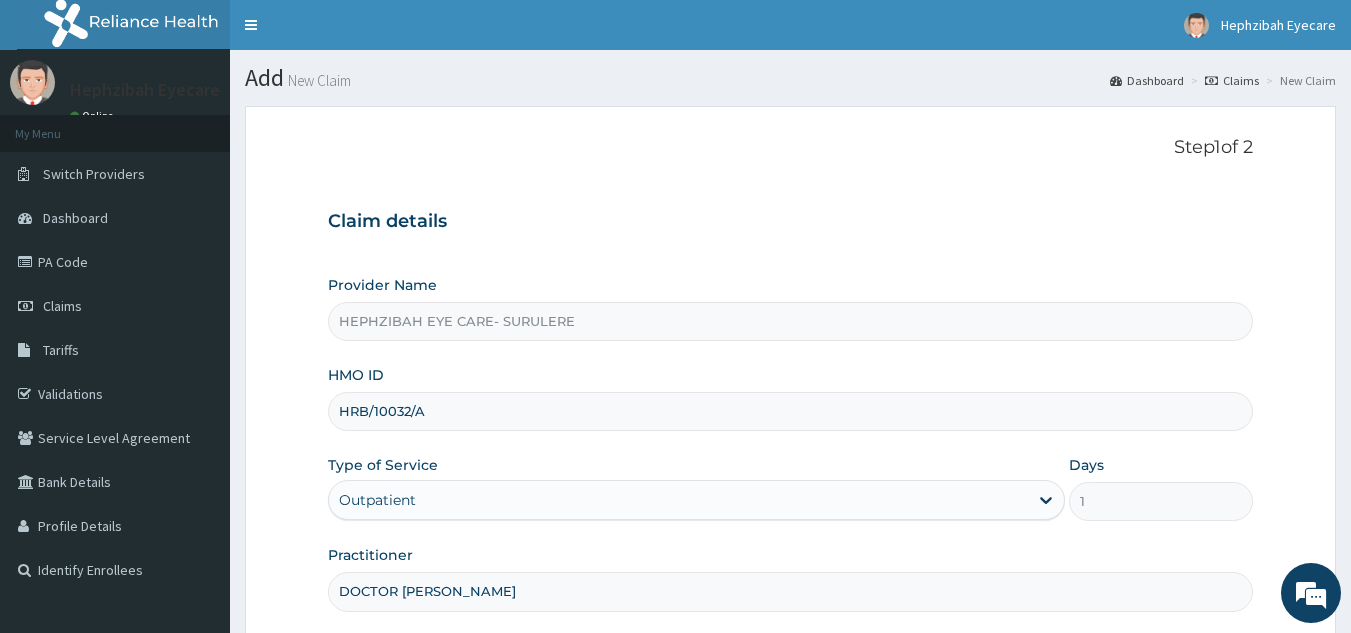 scroll, scrollTop: 189, scrollLeft: 0, axis: vertical 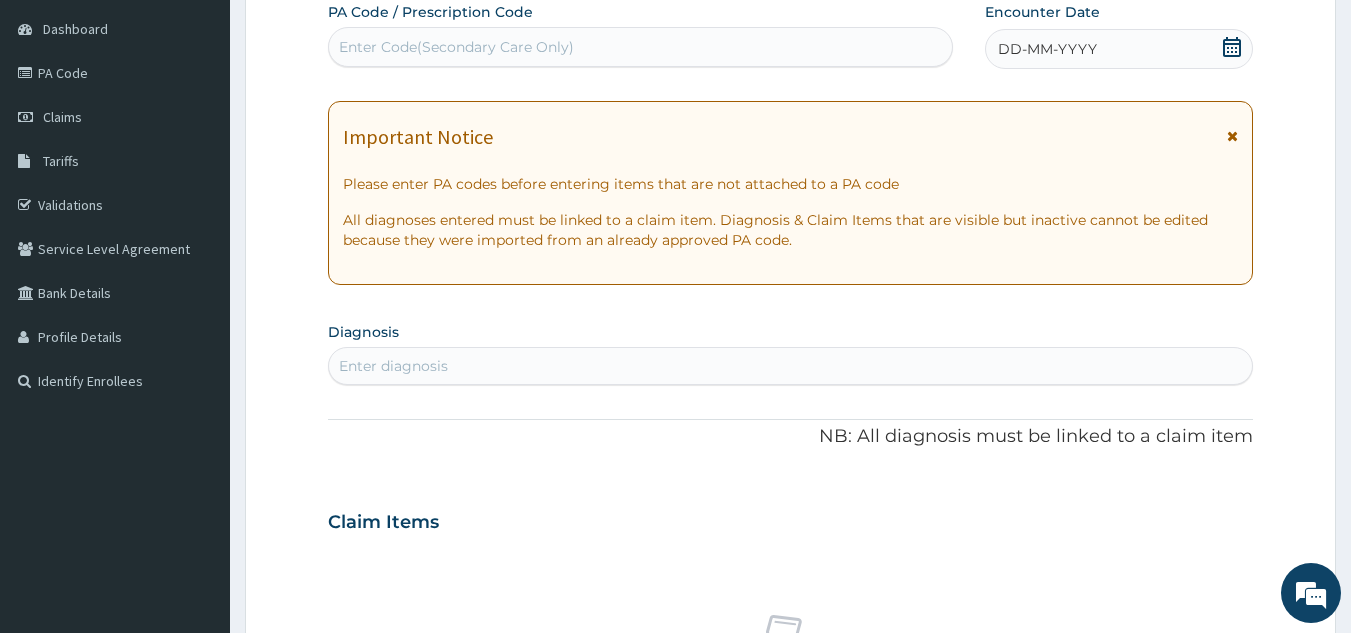 click on "Enter Code(Secondary Care Only)" at bounding box center [641, 47] 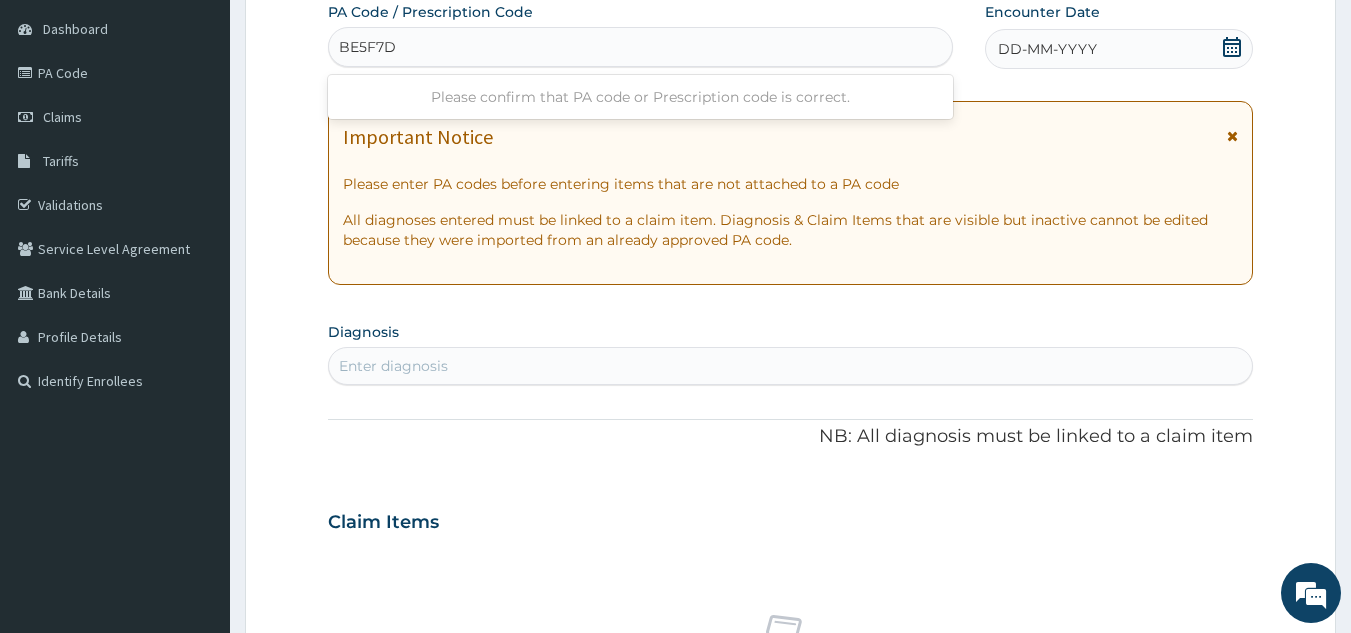 click on "BE5F7D" at bounding box center [368, 47] 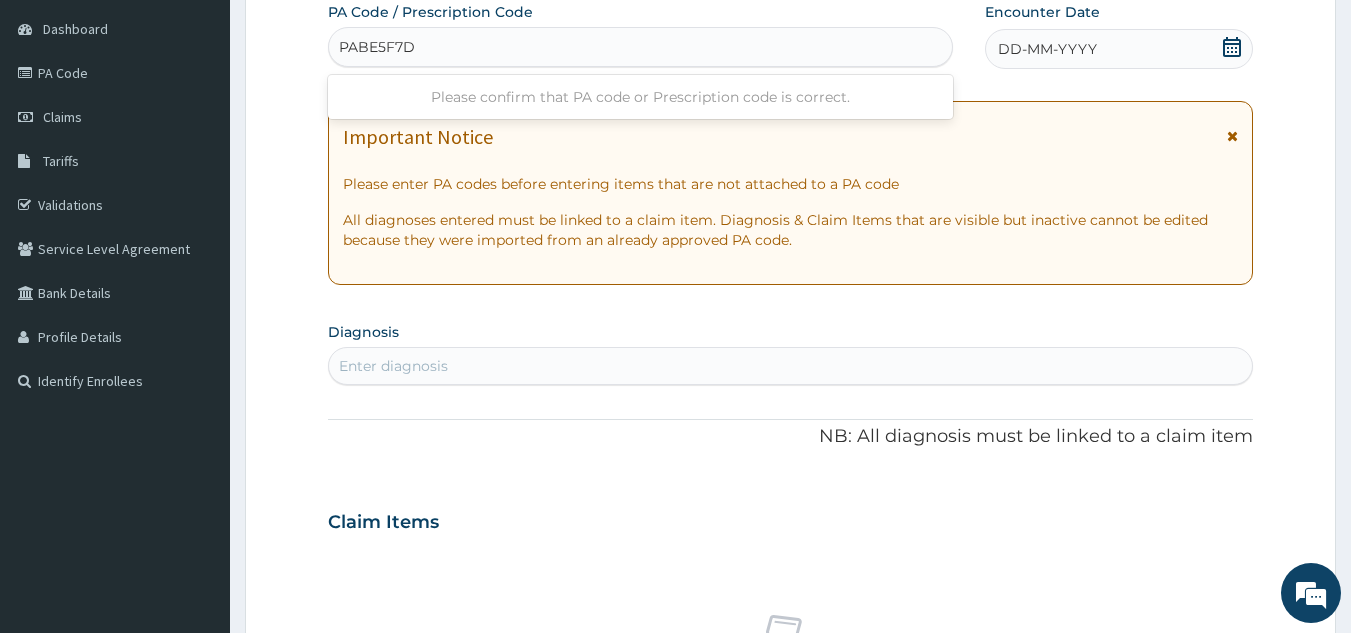 type on "PA/BE5F7D" 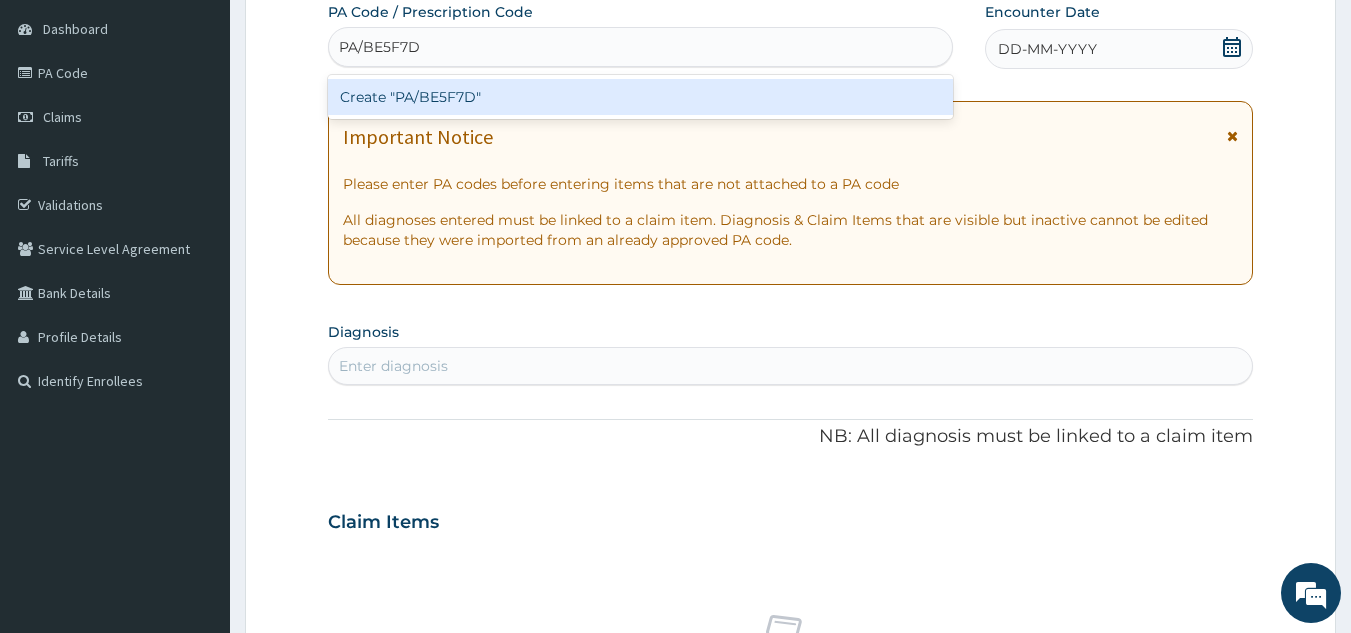 click on "Create "PA/BE5F7D"" at bounding box center [641, 97] 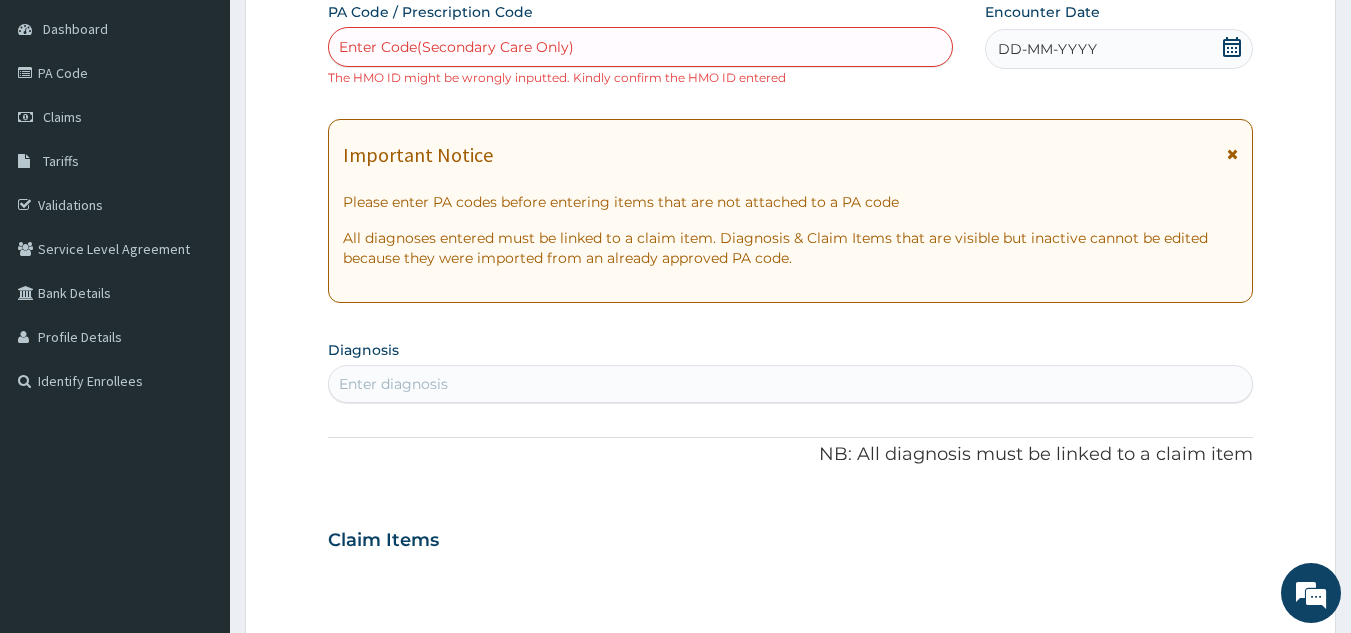 scroll, scrollTop: 47, scrollLeft: 0, axis: vertical 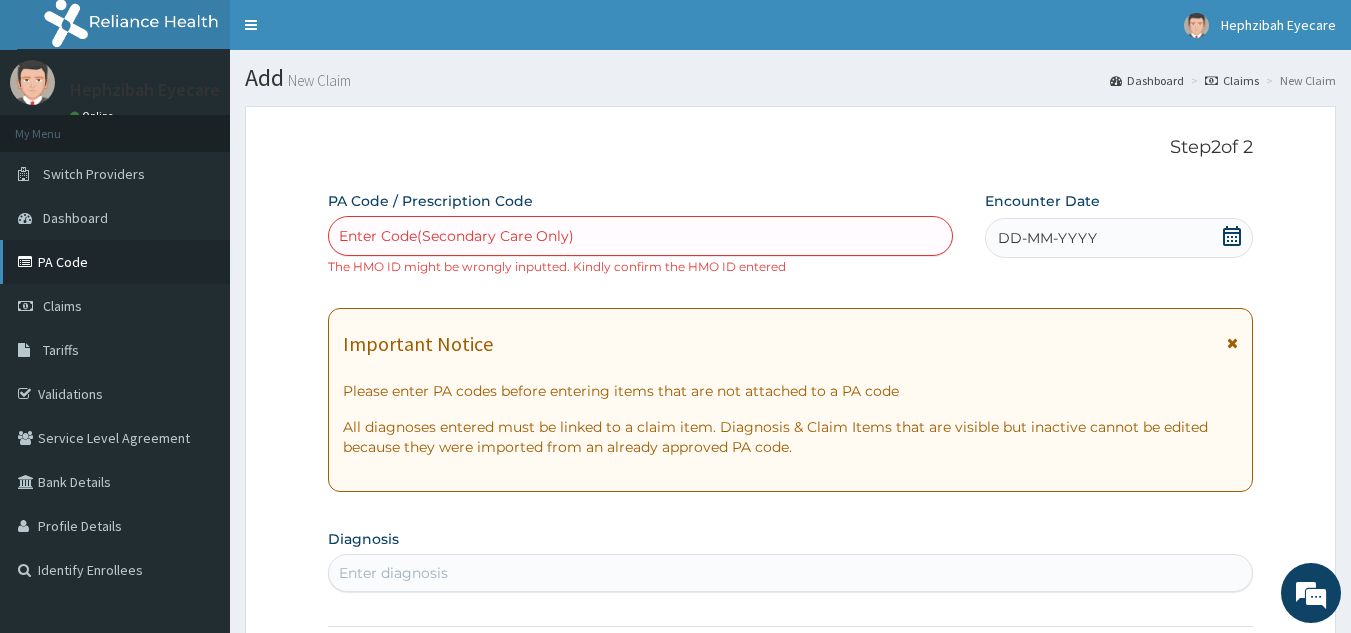 click on "PA Code" at bounding box center [115, 262] 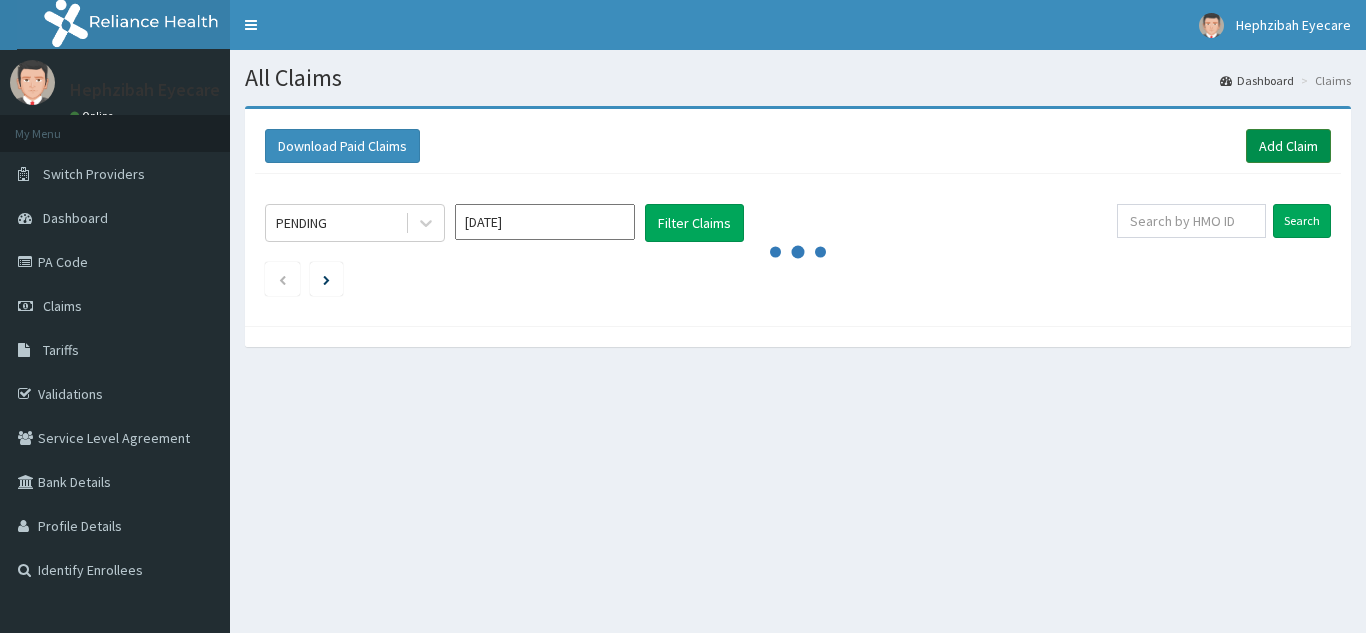 scroll, scrollTop: 0, scrollLeft: 0, axis: both 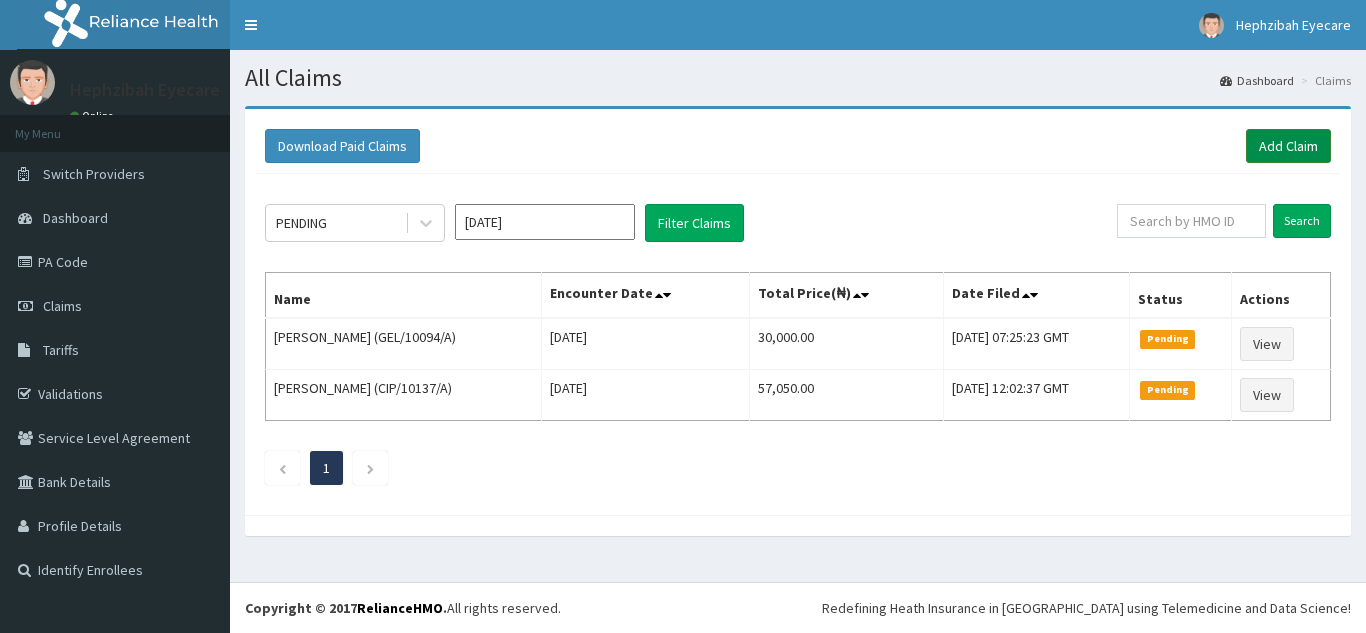 click on "Add Claim" at bounding box center [1288, 146] 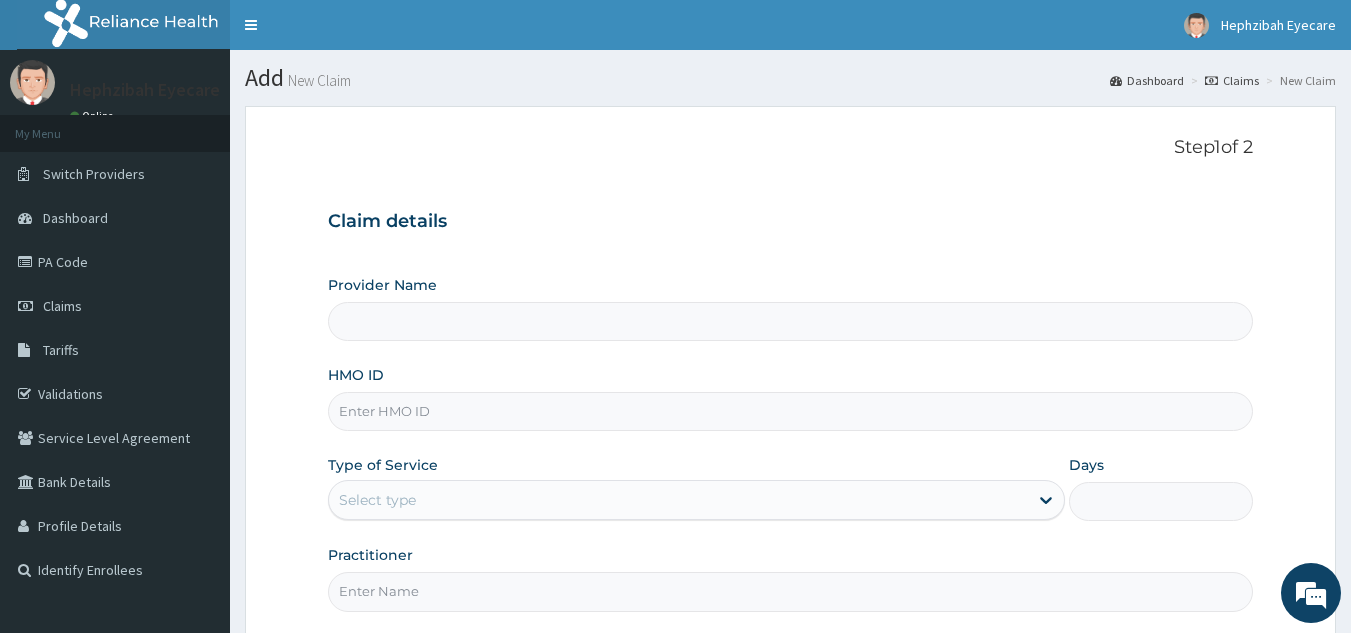 scroll, scrollTop: 0, scrollLeft: 0, axis: both 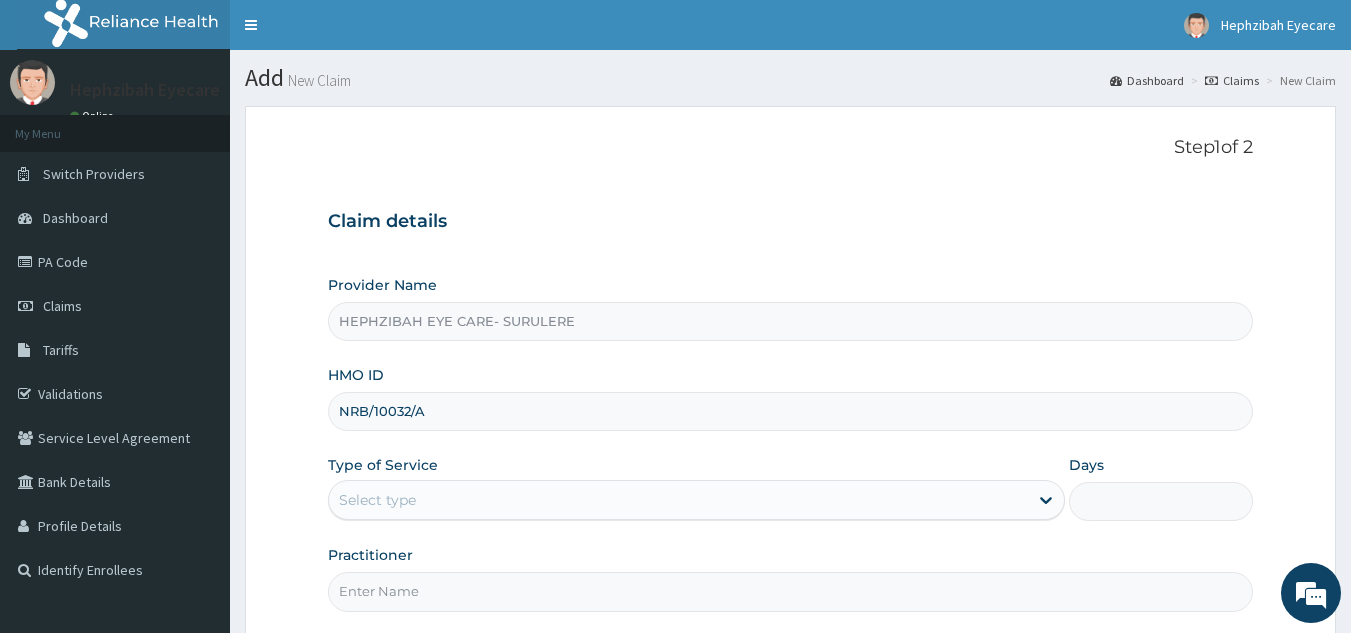 type on "NRB/10032/A" 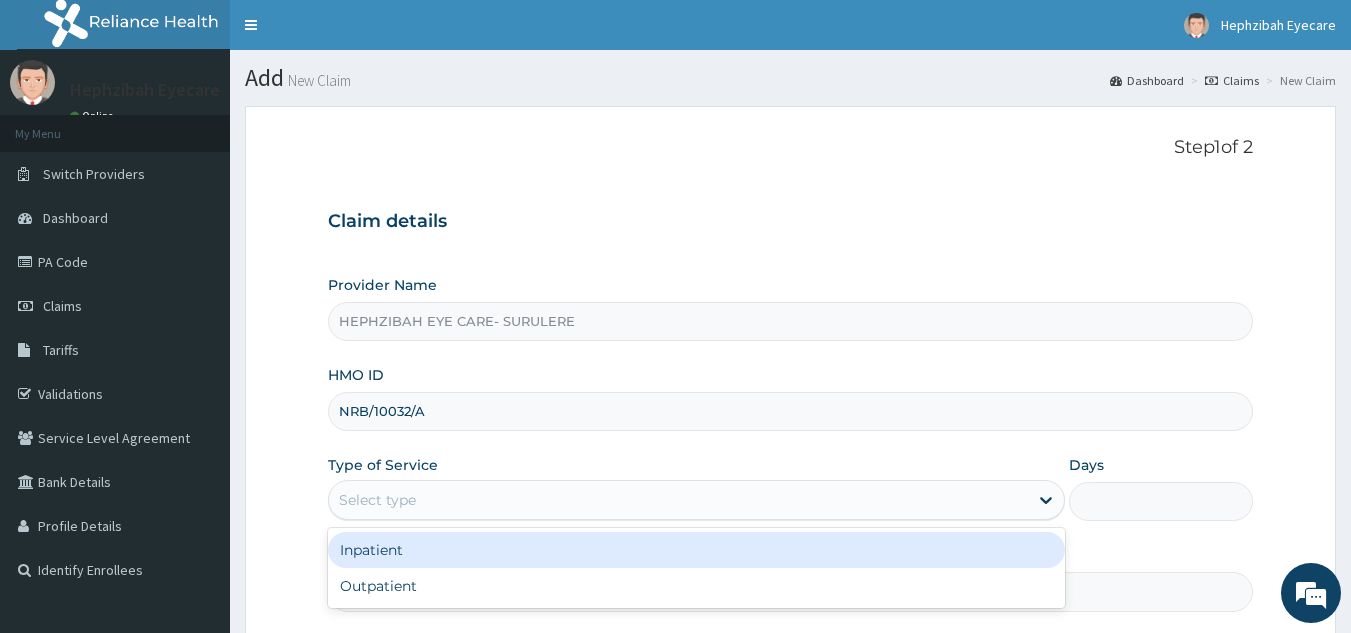 click on "Select type" at bounding box center [678, 500] 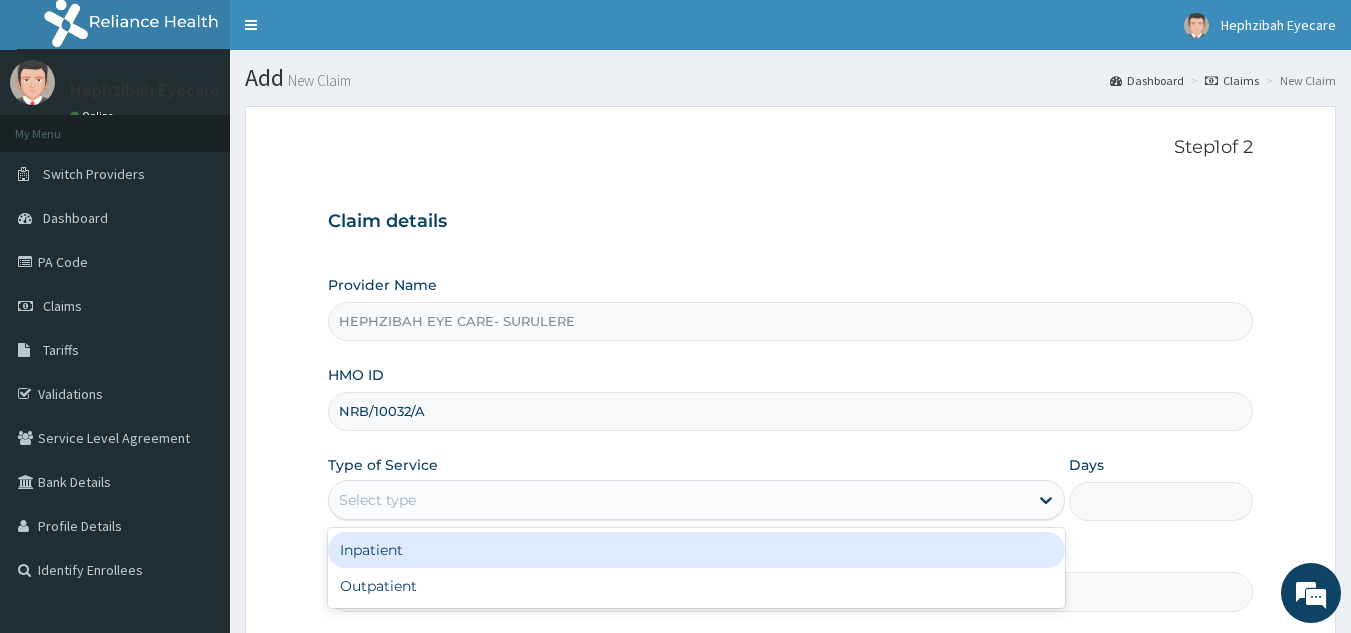 scroll, scrollTop: 0, scrollLeft: 0, axis: both 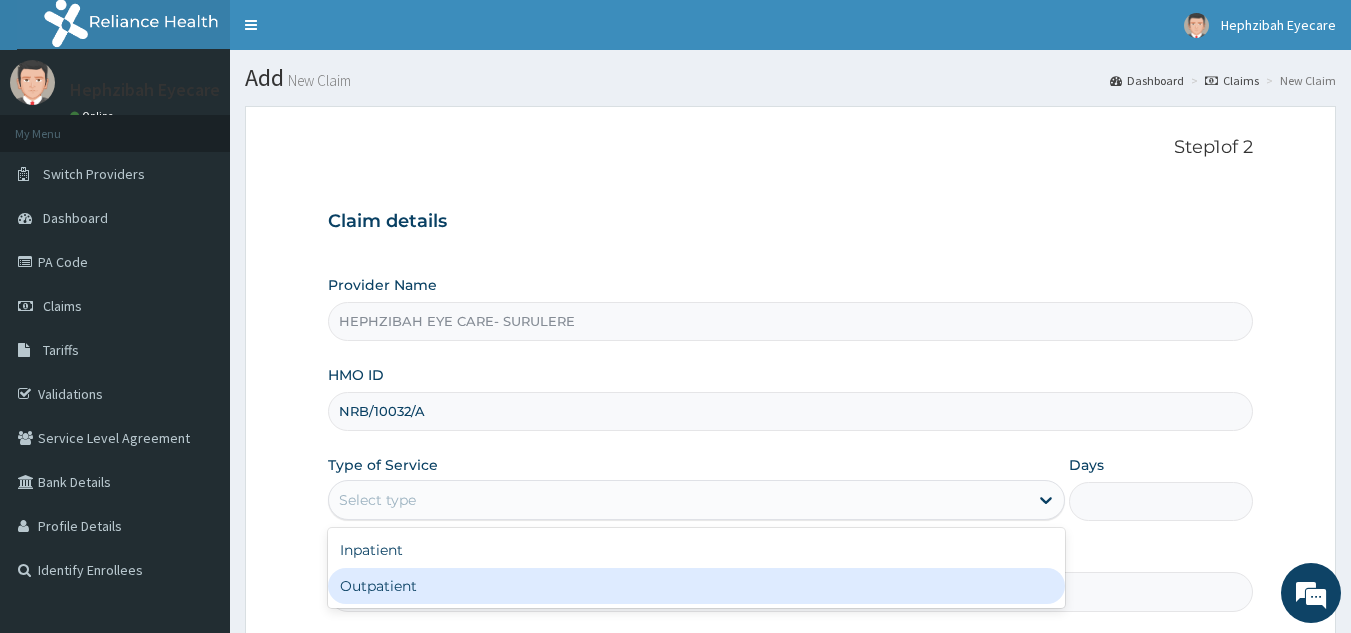 click on "Outpatient" at bounding box center [696, 586] 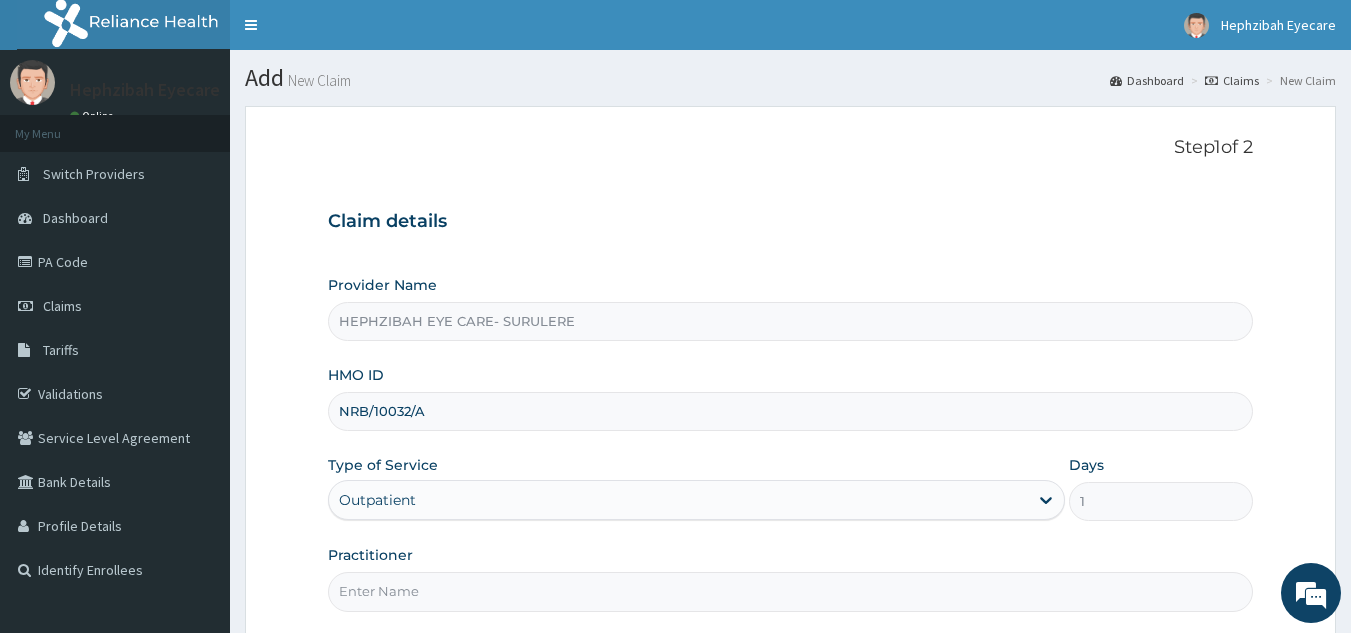 click on "Practitioner" at bounding box center (791, 591) 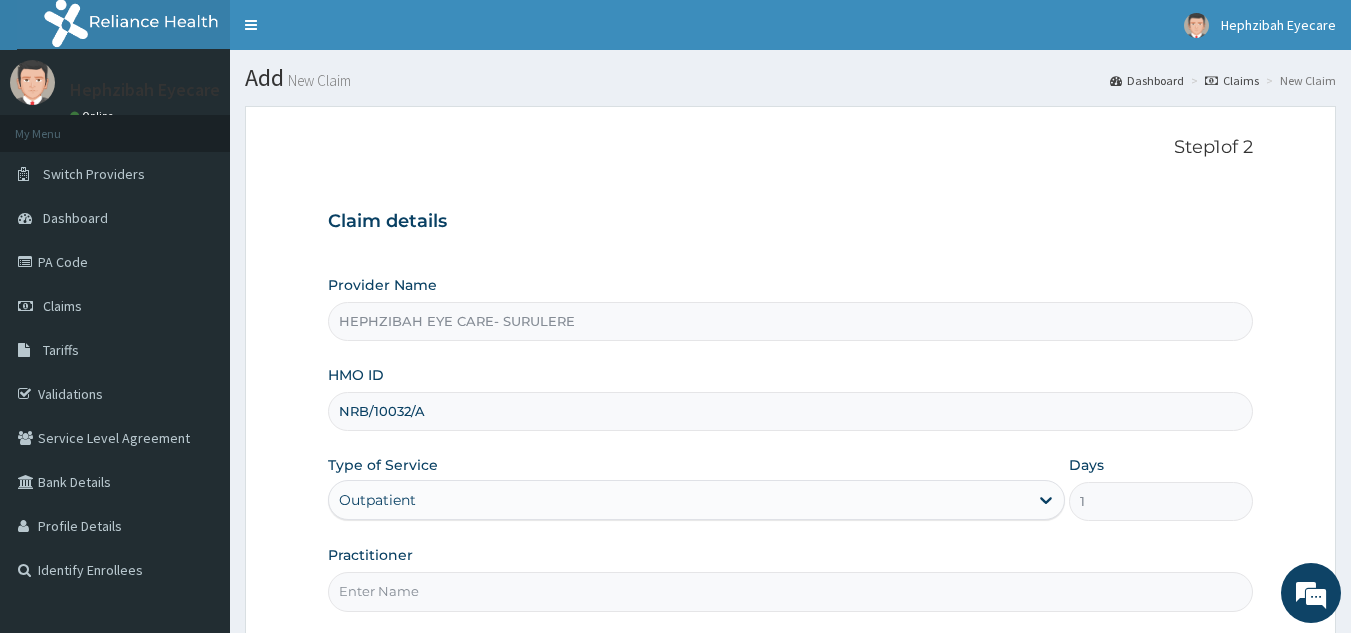 type on "DOCTOR ANDY" 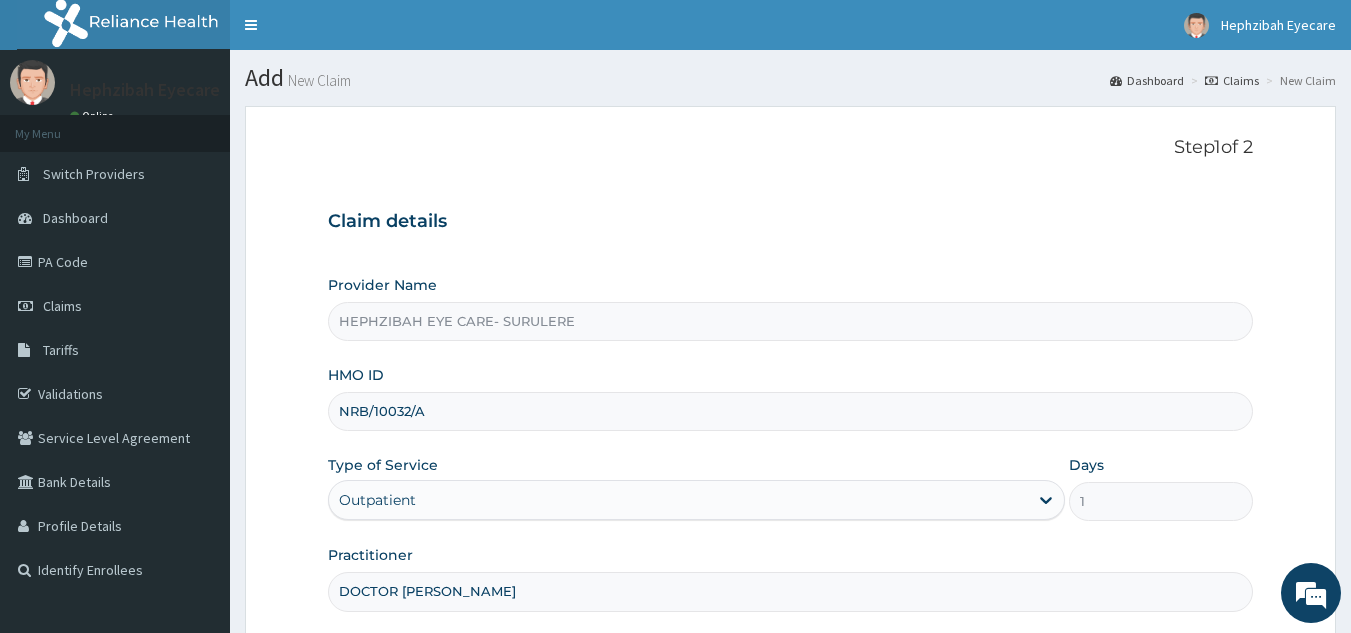 scroll, scrollTop: 189, scrollLeft: 0, axis: vertical 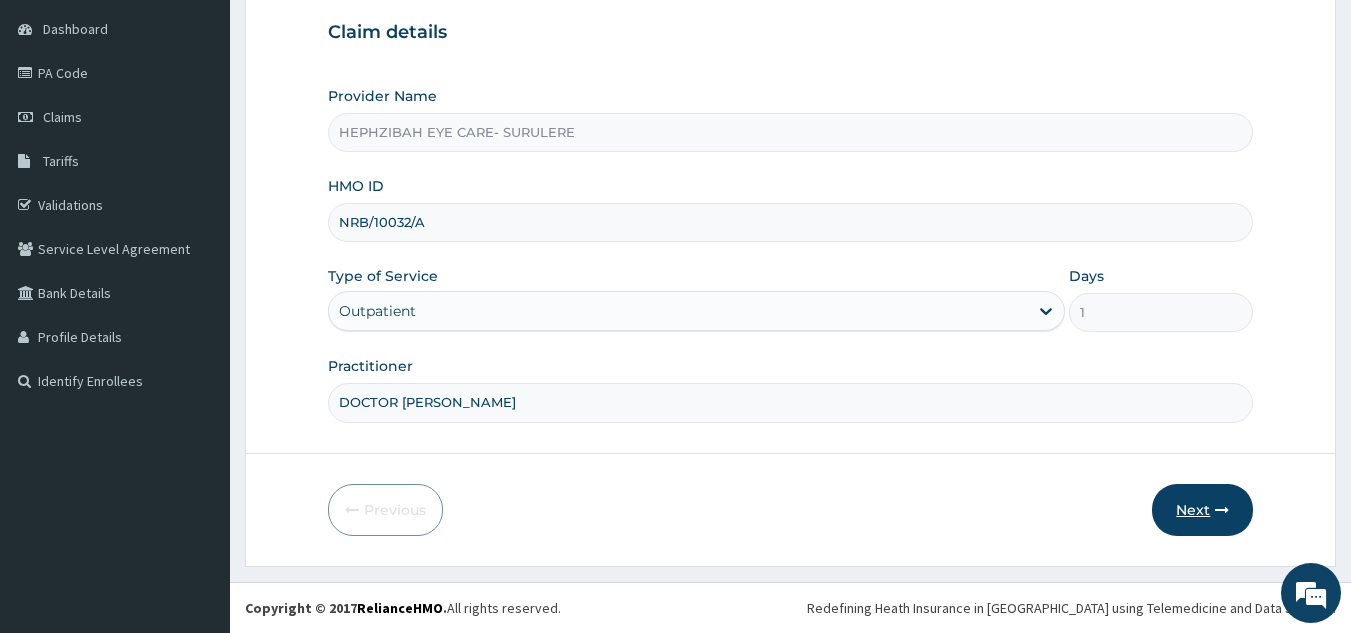 click on "Next" at bounding box center [1202, 510] 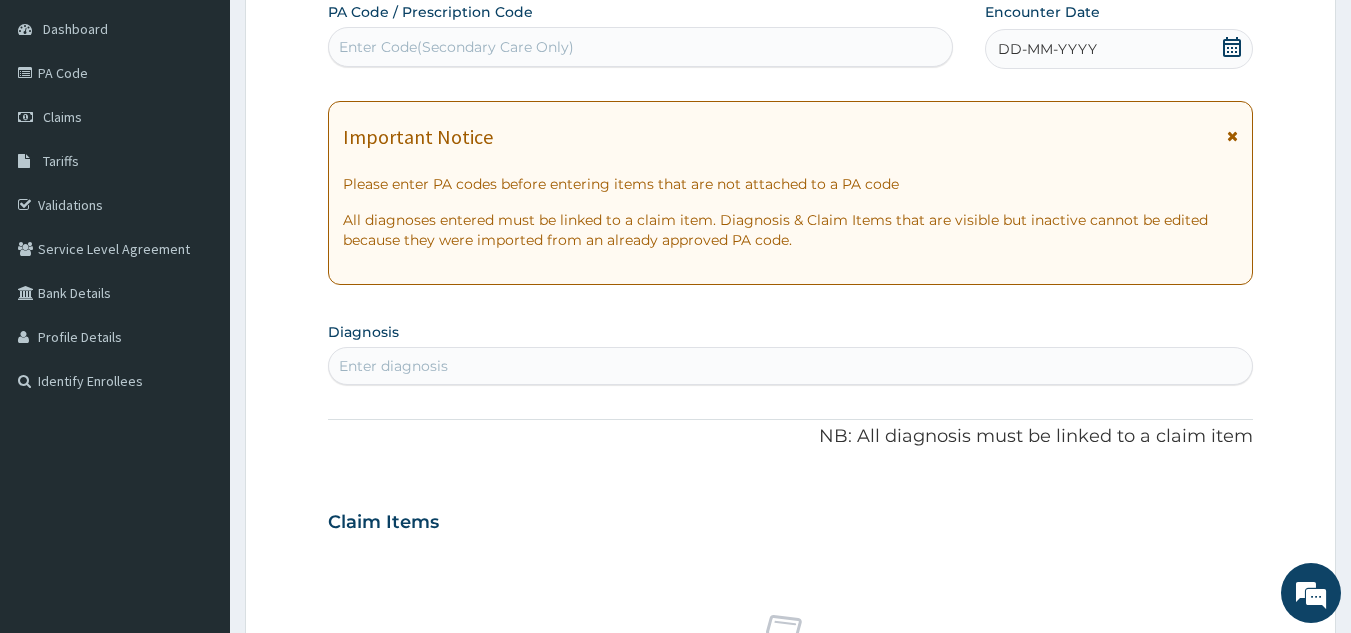 click on "Enter Code(Secondary Care Only)" at bounding box center [641, 47] 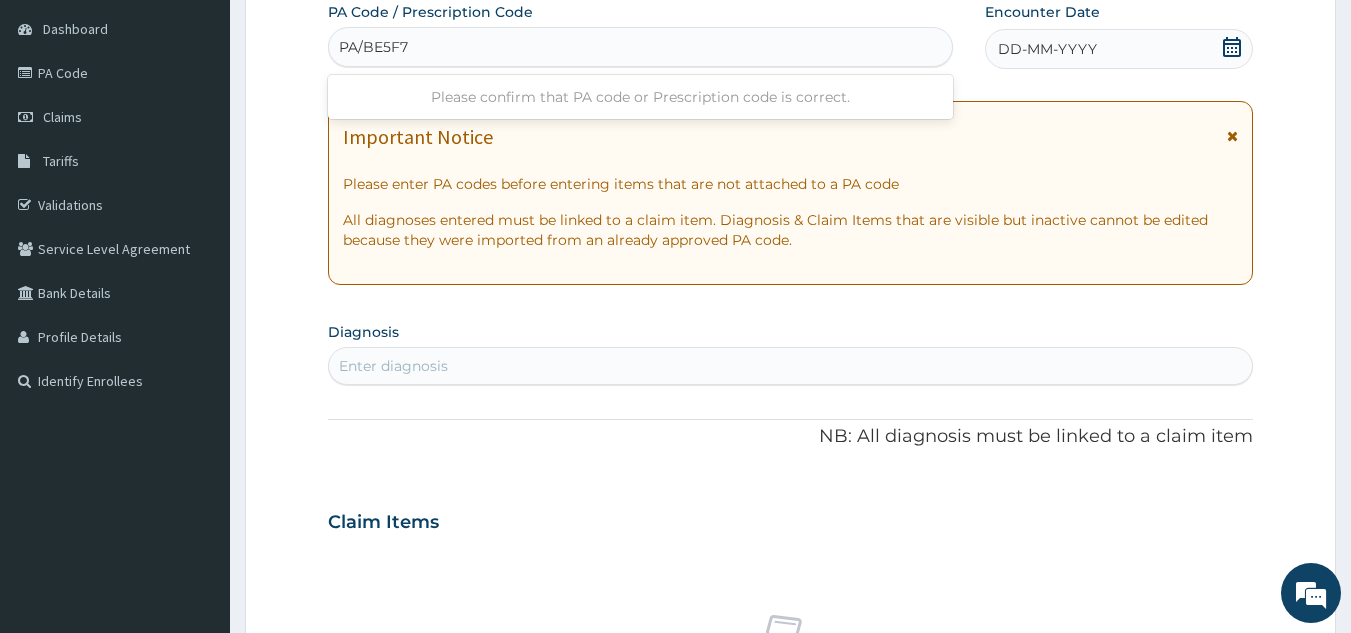 type on "PA/BE5F7D" 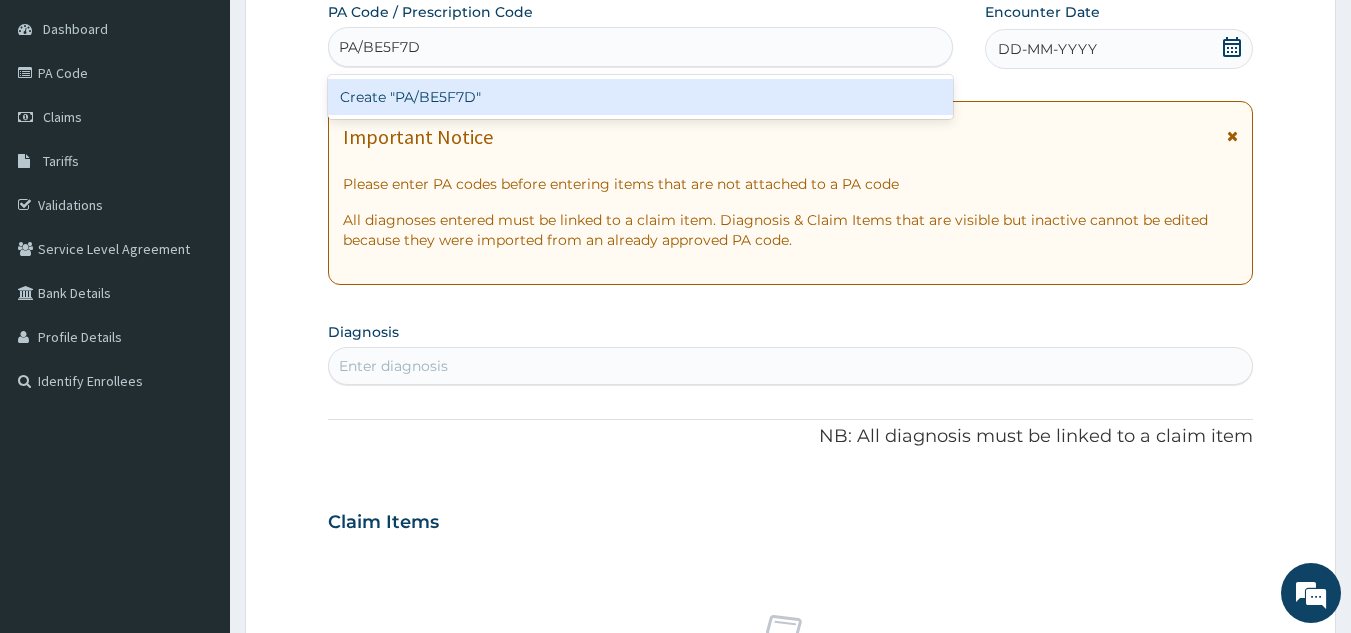 click on "Create "PA/BE5F7D"" at bounding box center [641, 97] 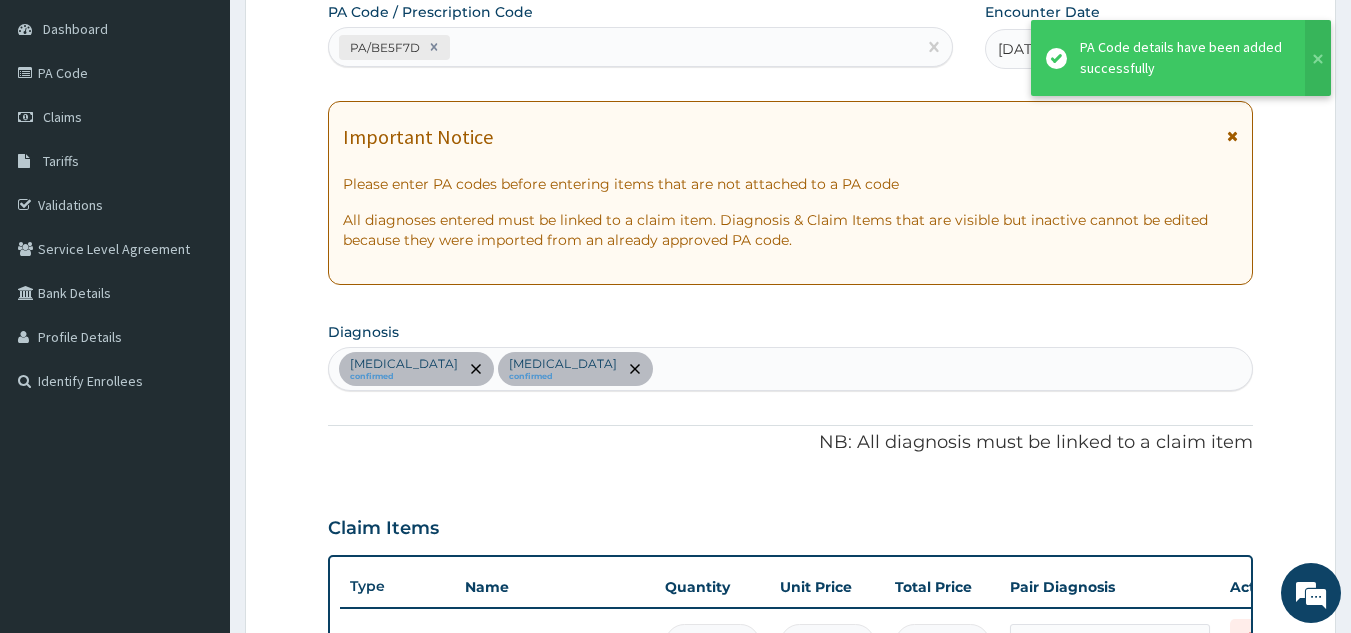 scroll, scrollTop: 930, scrollLeft: 0, axis: vertical 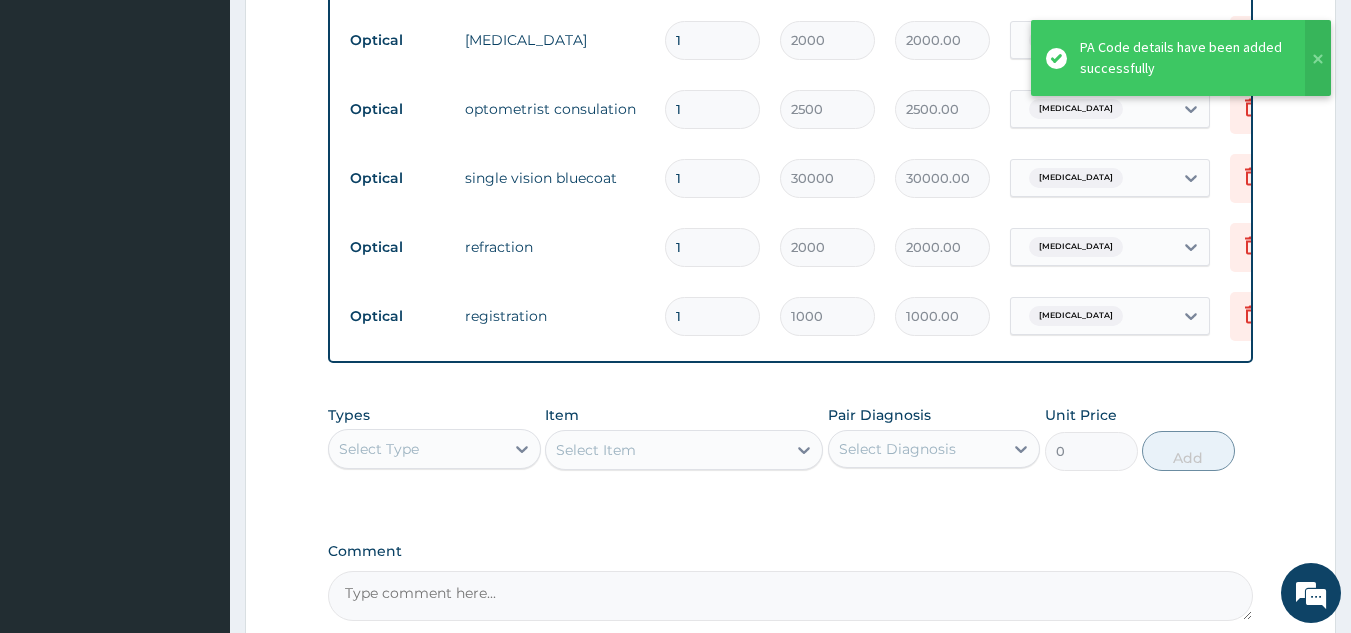 click on "registration" at bounding box center [555, 316] 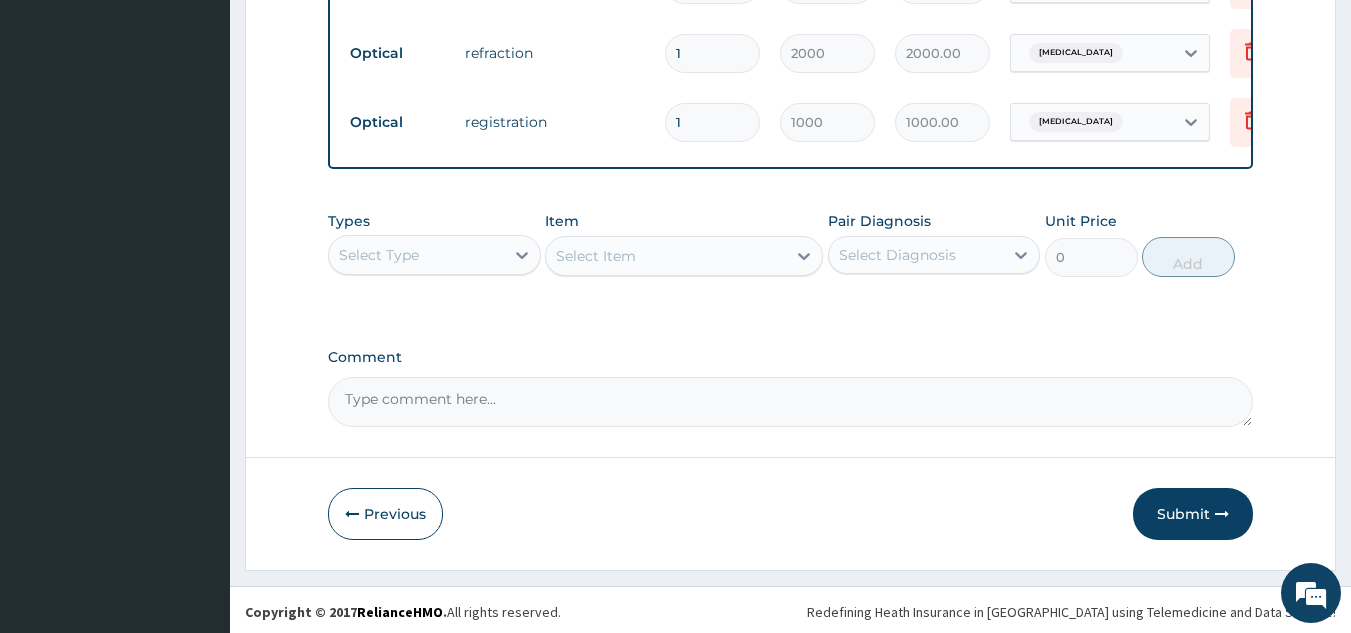 scroll, scrollTop: 1143, scrollLeft: 0, axis: vertical 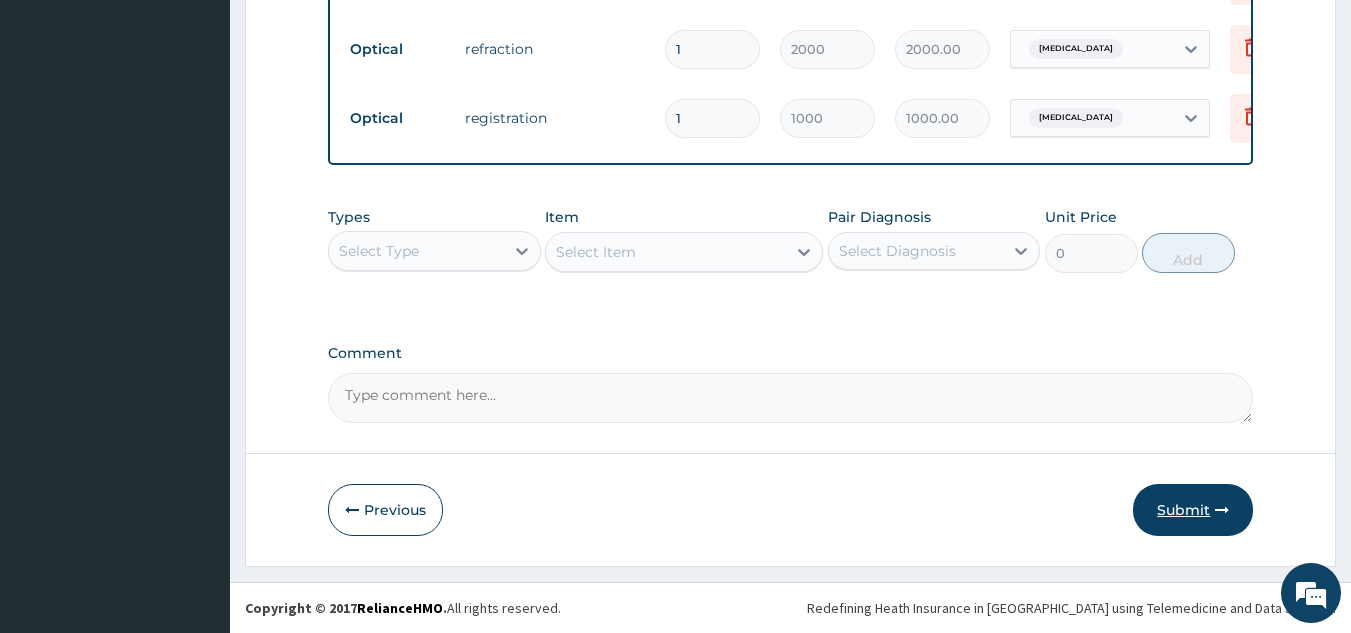 click on "Submit" at bounding box center [1193, 510] 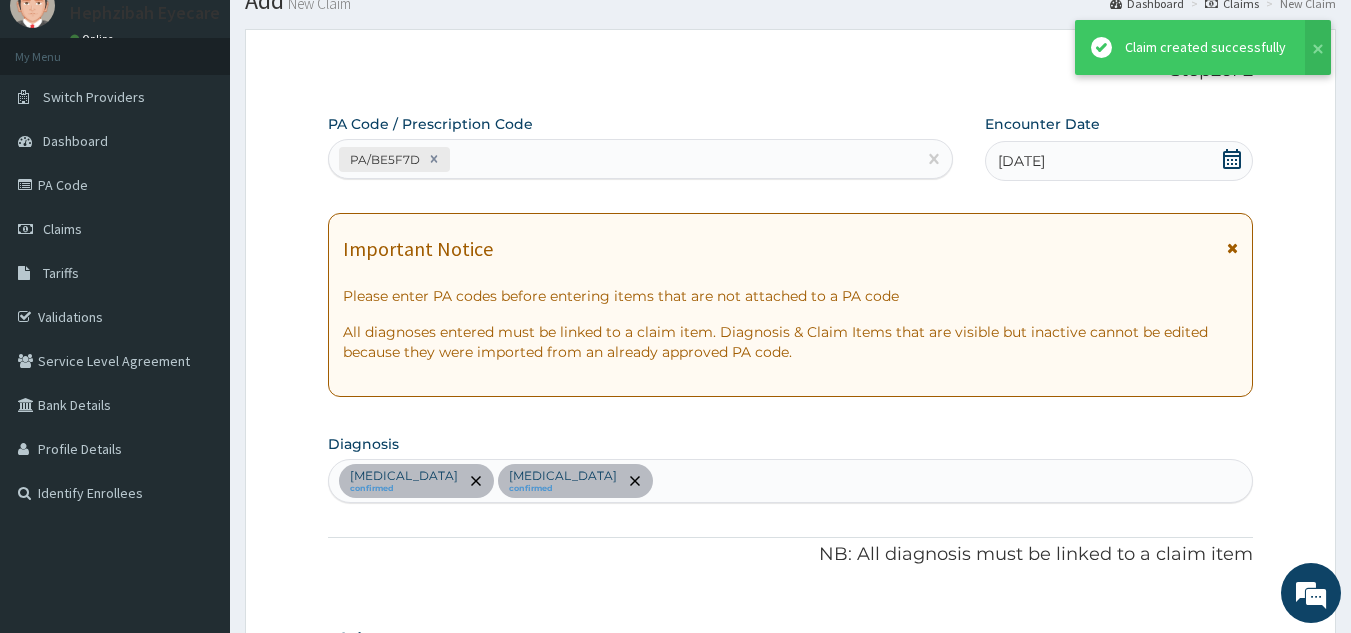 scroll, scrollTop: 1143, scrollLeft: 0, axis: vertical 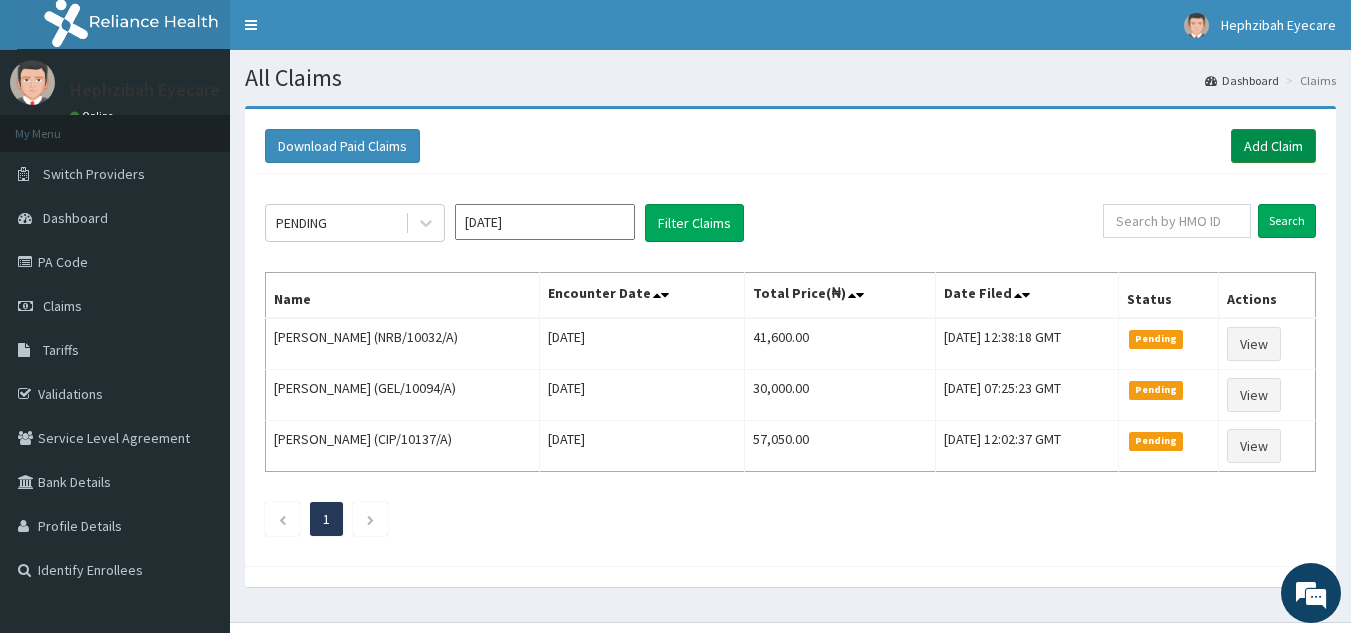 click on "Add Claim" at bounding box center [1273, 146] 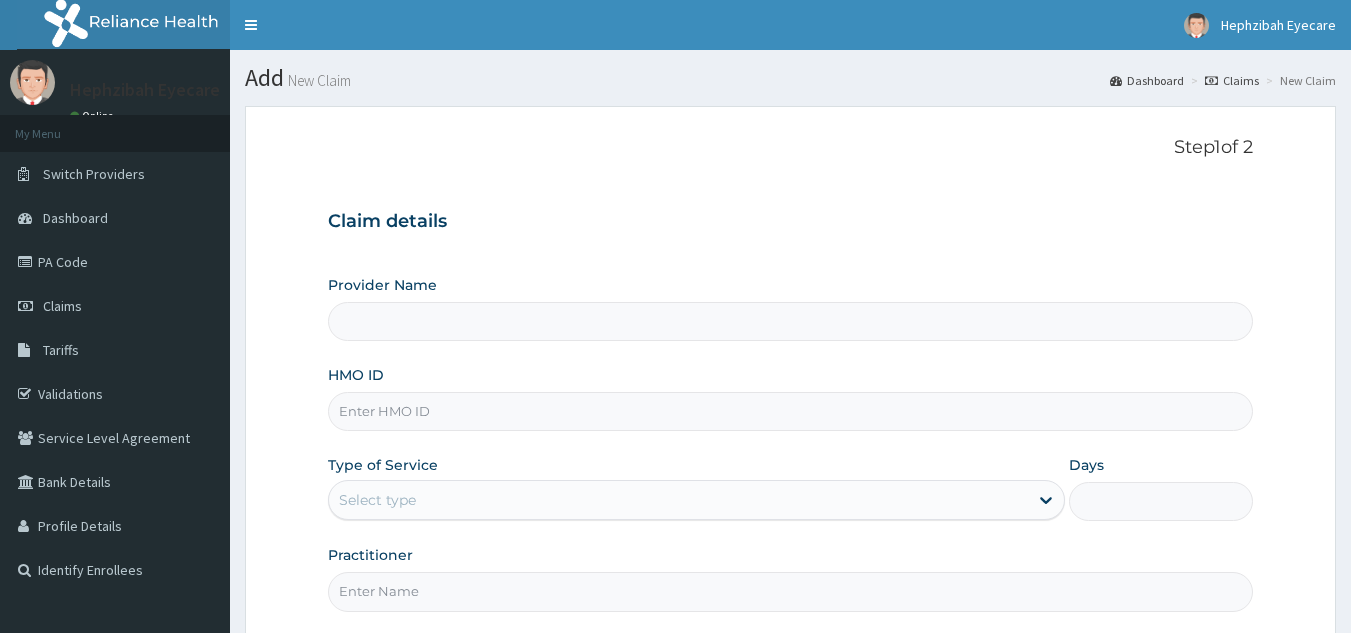 scroll, scrollTop: 0, scrollLeft: 0, axis: both 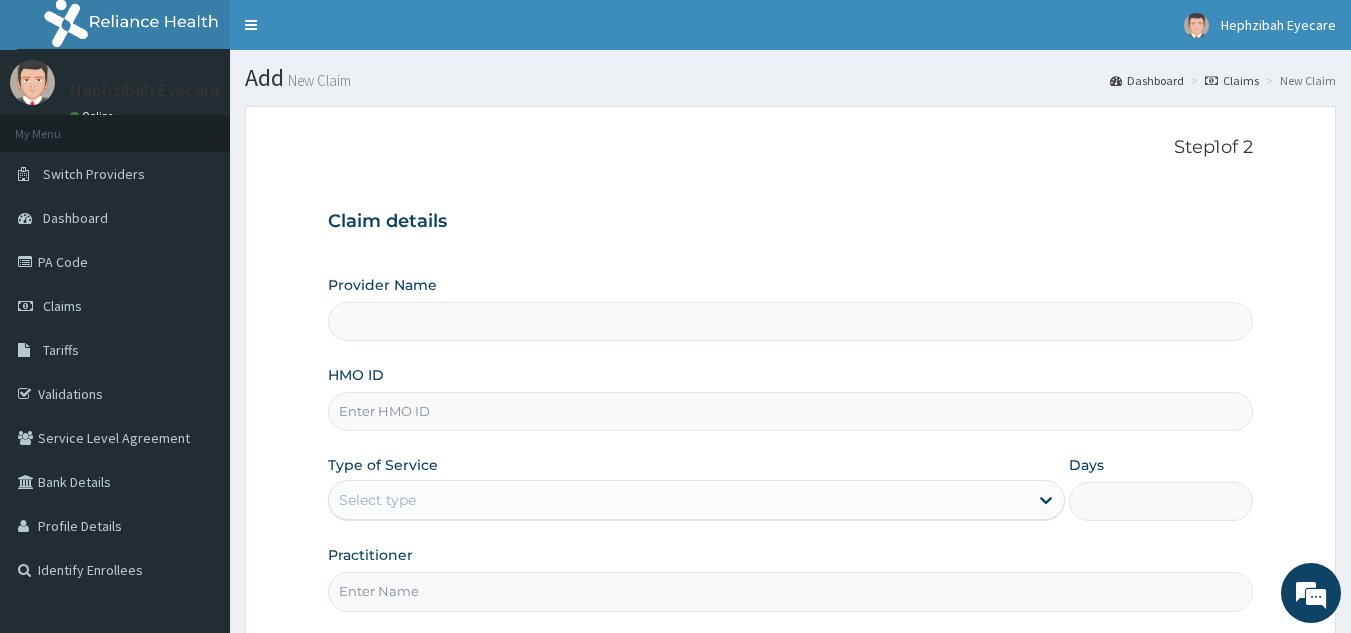 type on "HEPHZIBAH EYE CARE- SURULERE" 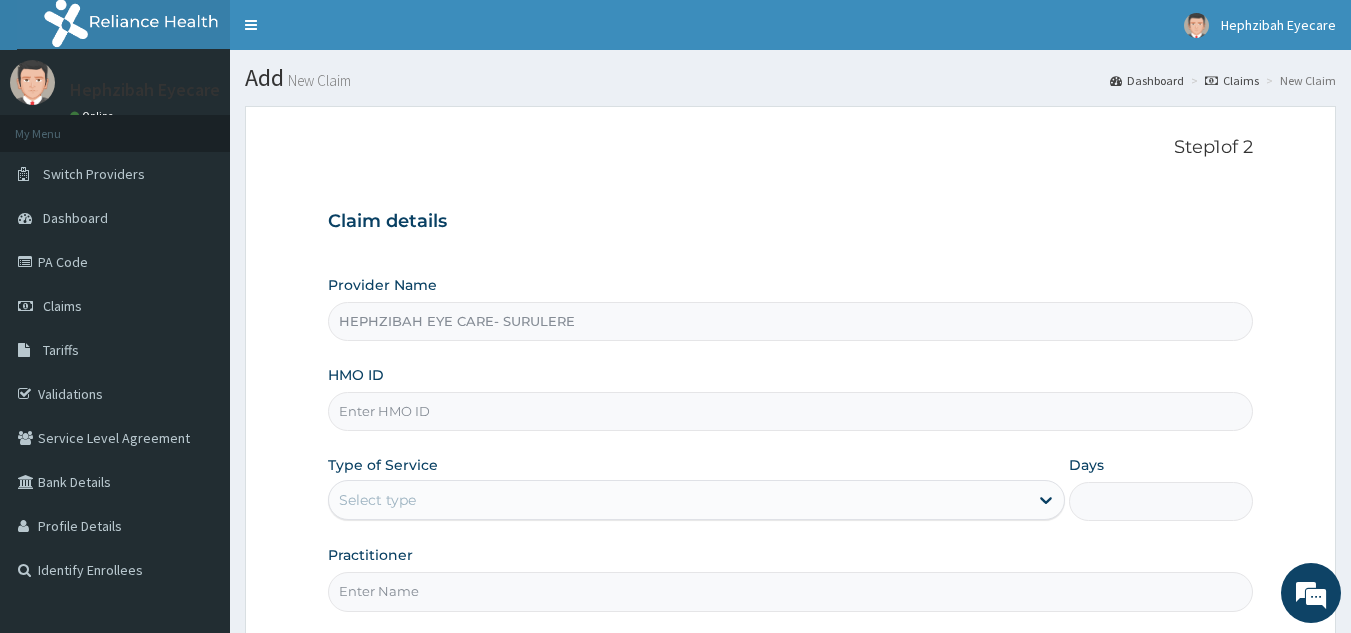 click on "HMO ID" at bounding box center (791, 411) 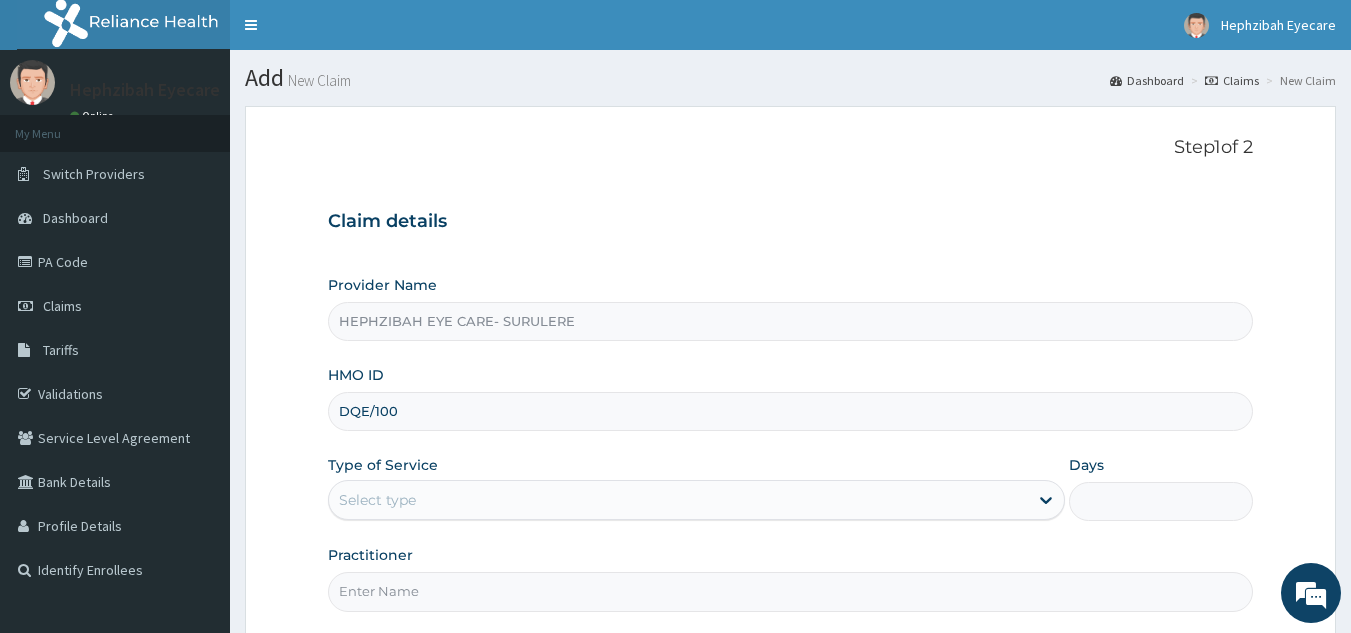 scroll, scrollTop: 0, scrollLeft: 0, axis: both 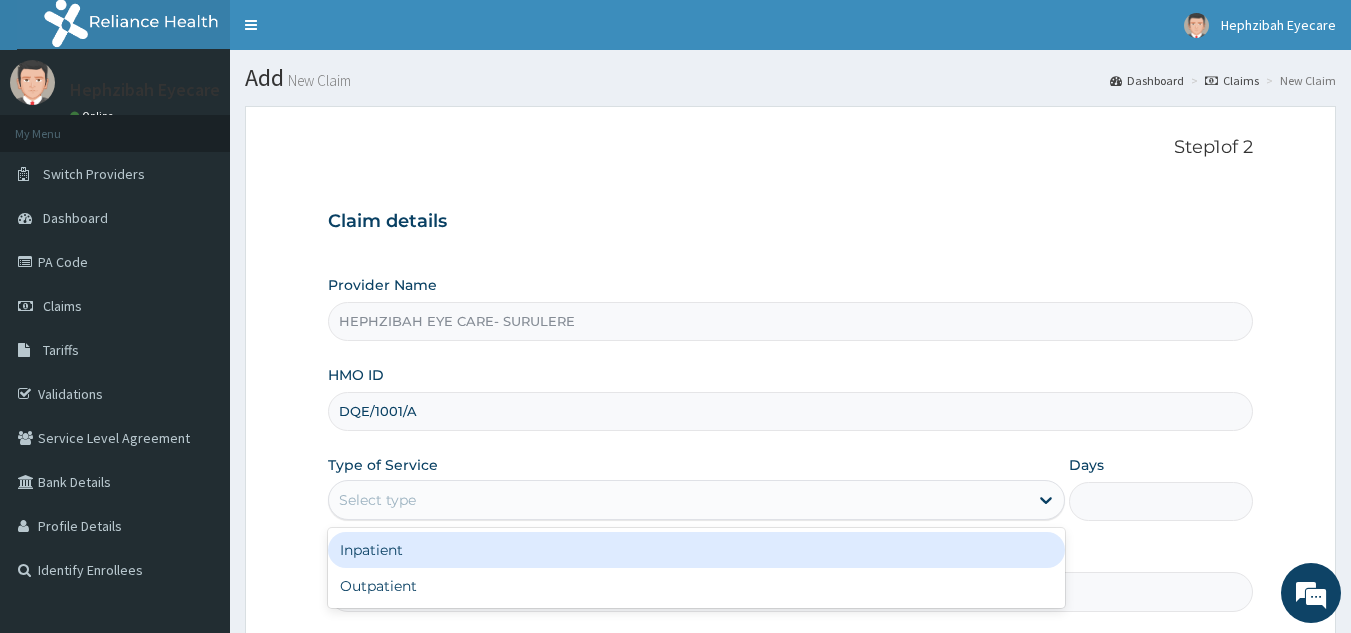 click on "Select type" at bounding box center [678, 500] 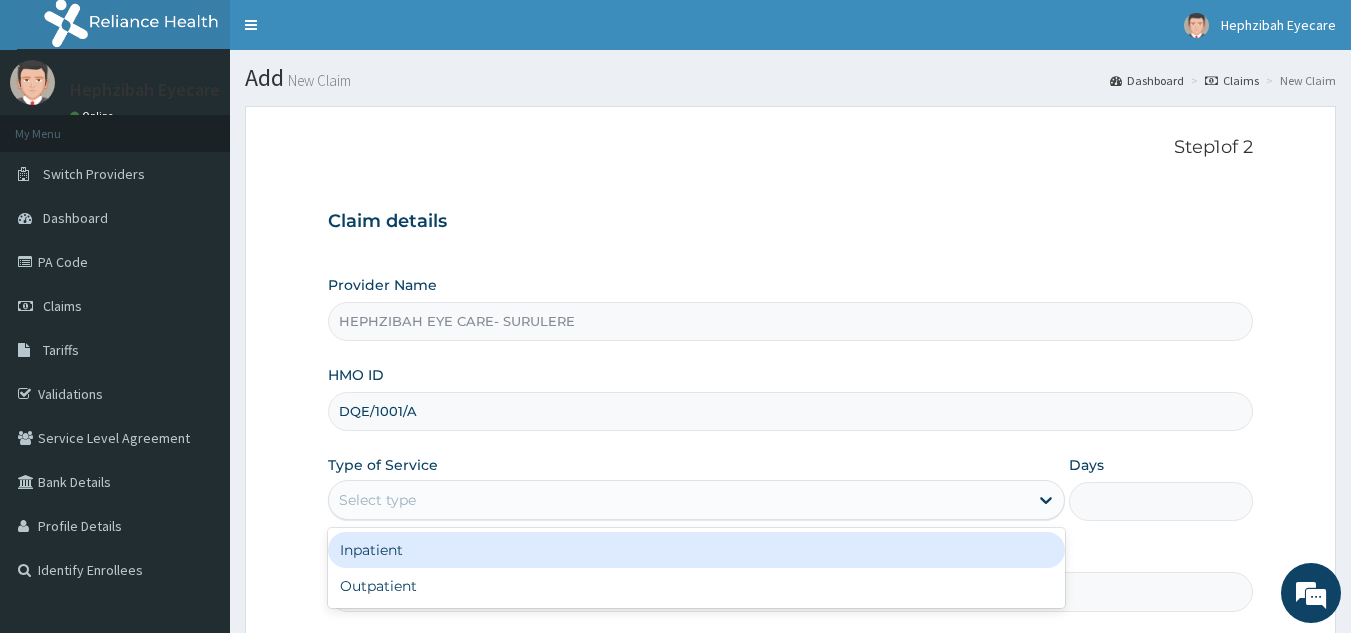 click on "DQE/1001/A" at bounding box center [791, 411] 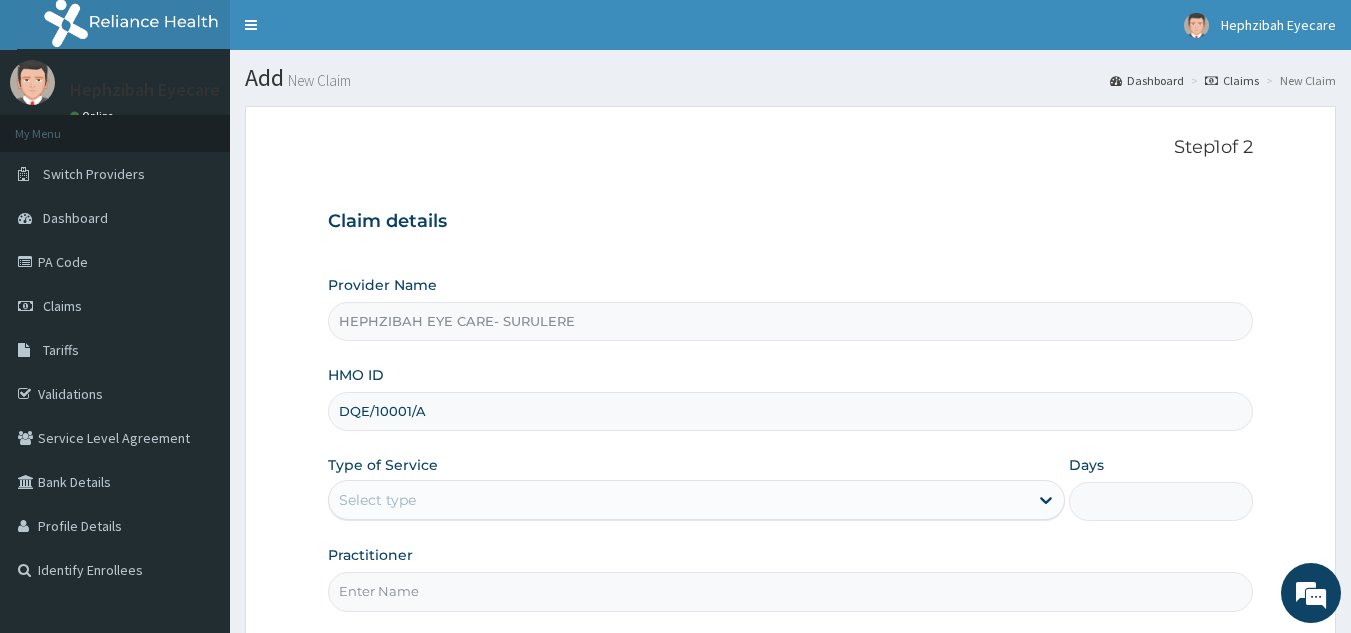 type on "DQE/10001/A" 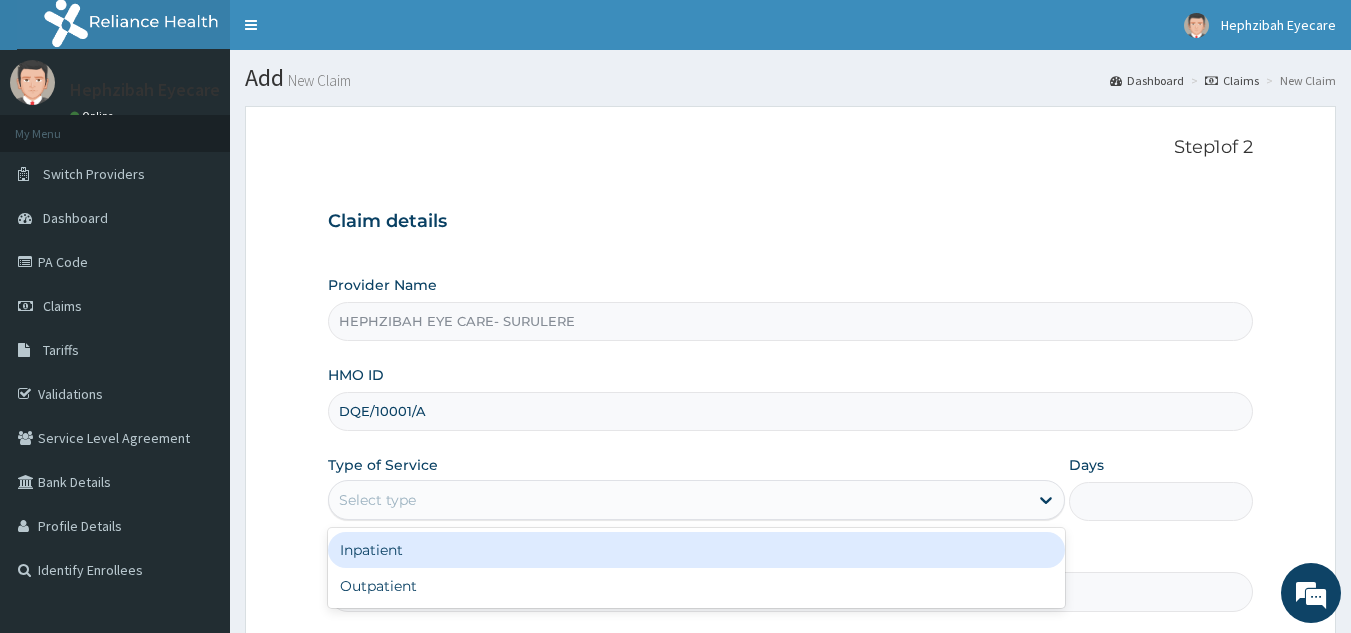 click on "Select type" at bounding box center [377, 500] 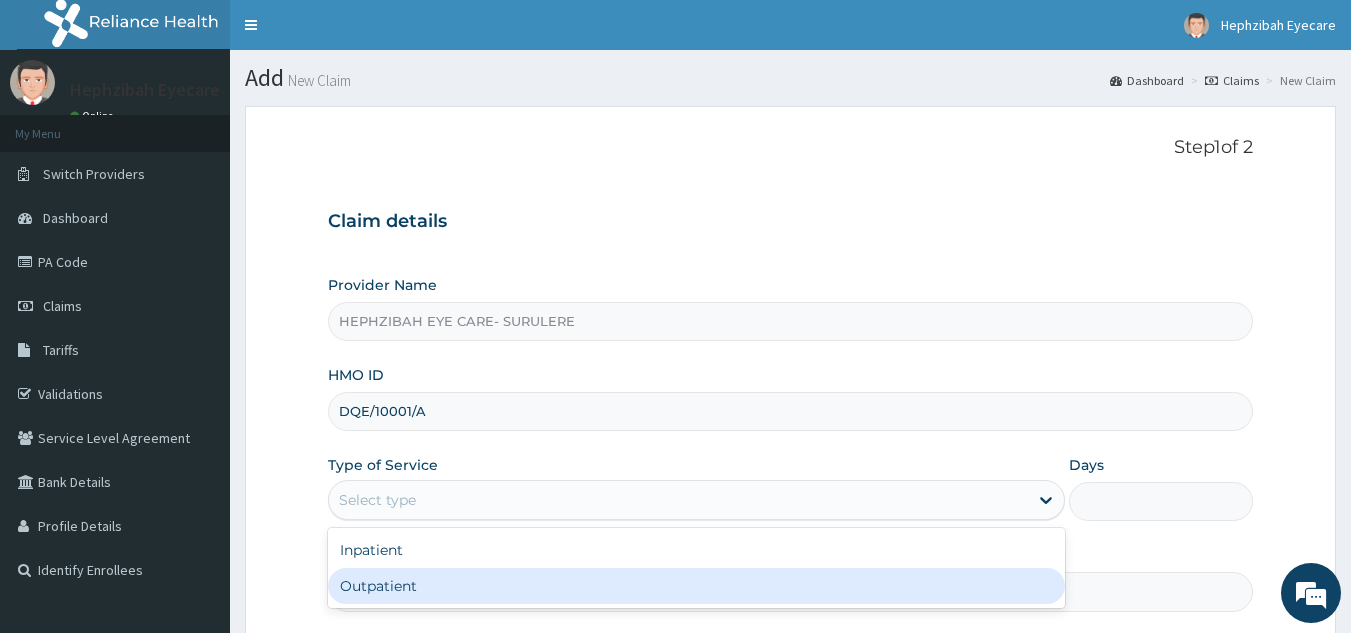 click on "Outpatient" at bounding box center [696, 586] 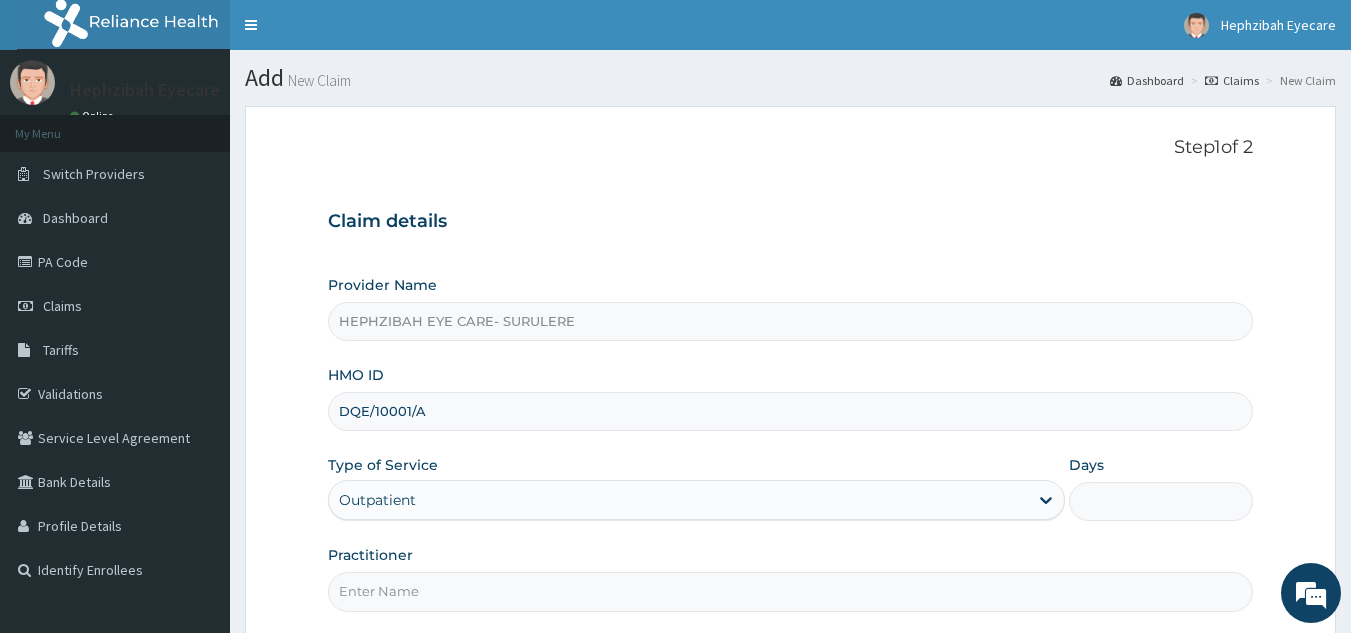 type on "1" 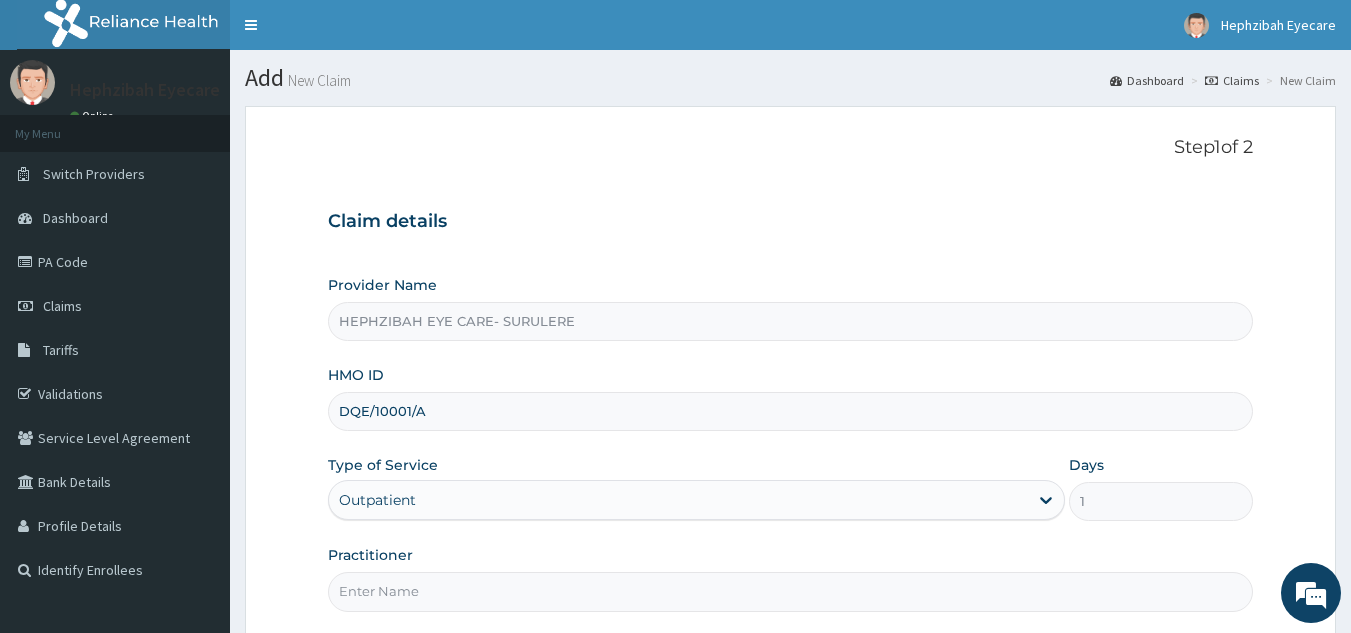 click on "Practitioner" at bounding box center [791, 591] 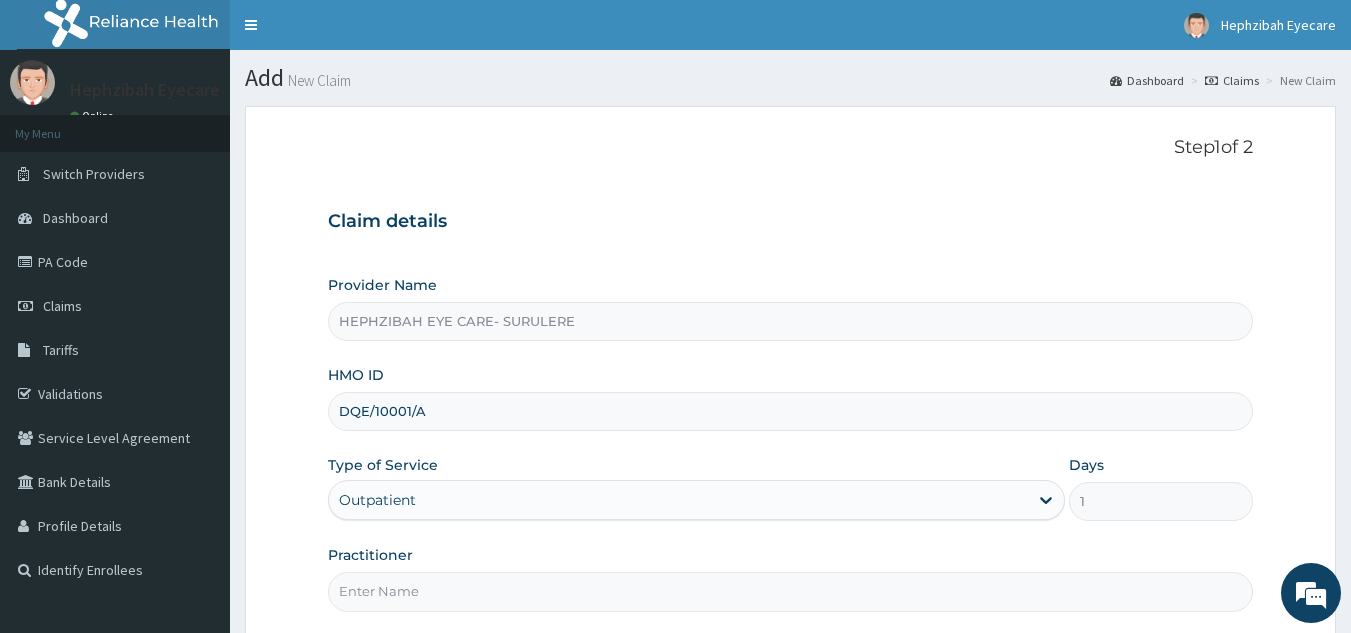 type on "DOCTOR ANDY" 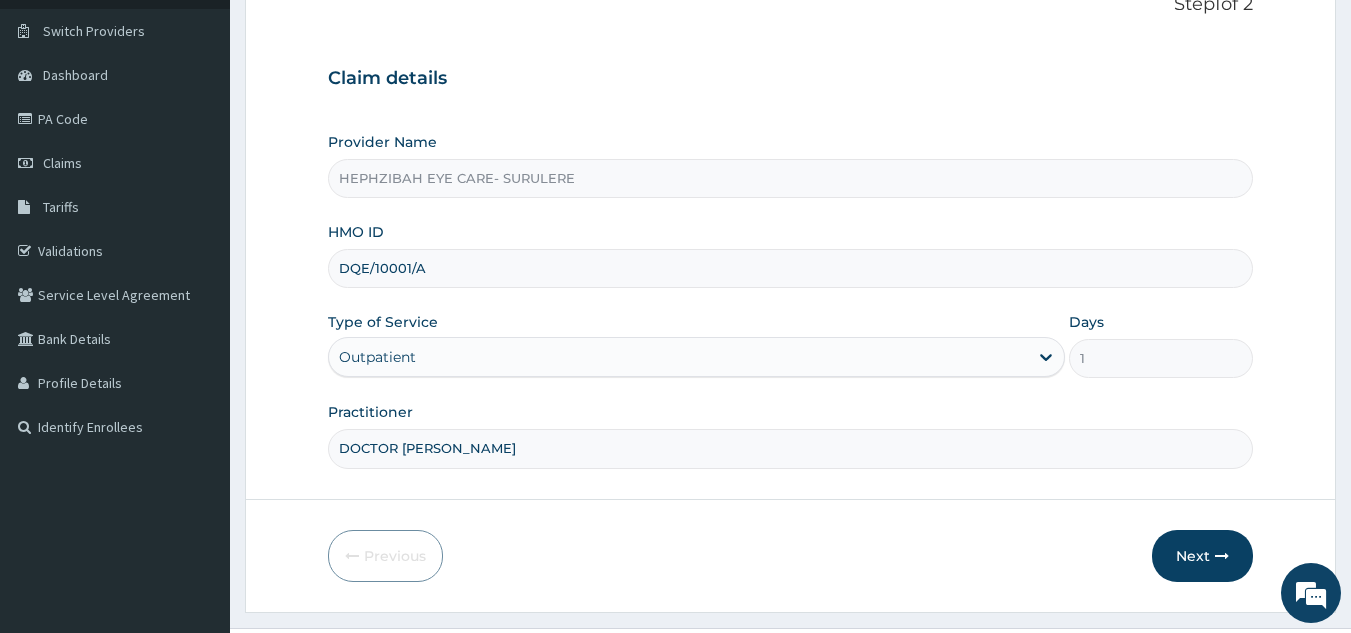 scroll, scrollTop: 189, scrollLeft: 0, axis: vertical 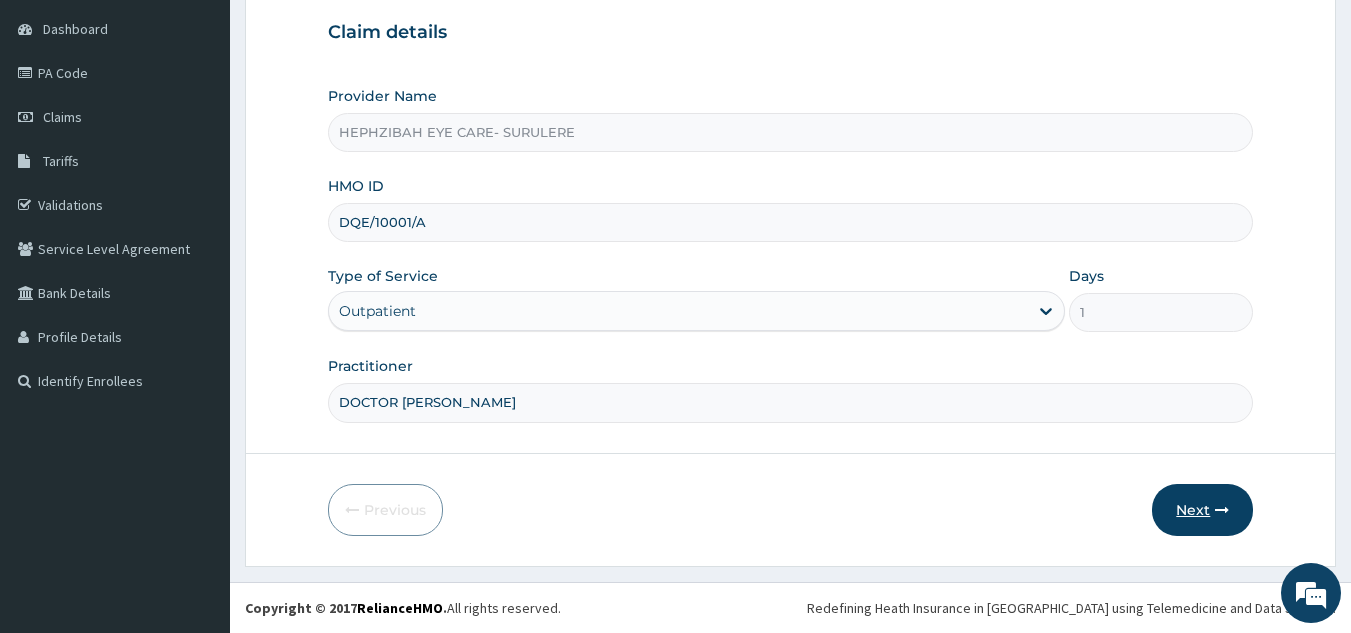 click on "Next" at bounding box center [1202, 510] 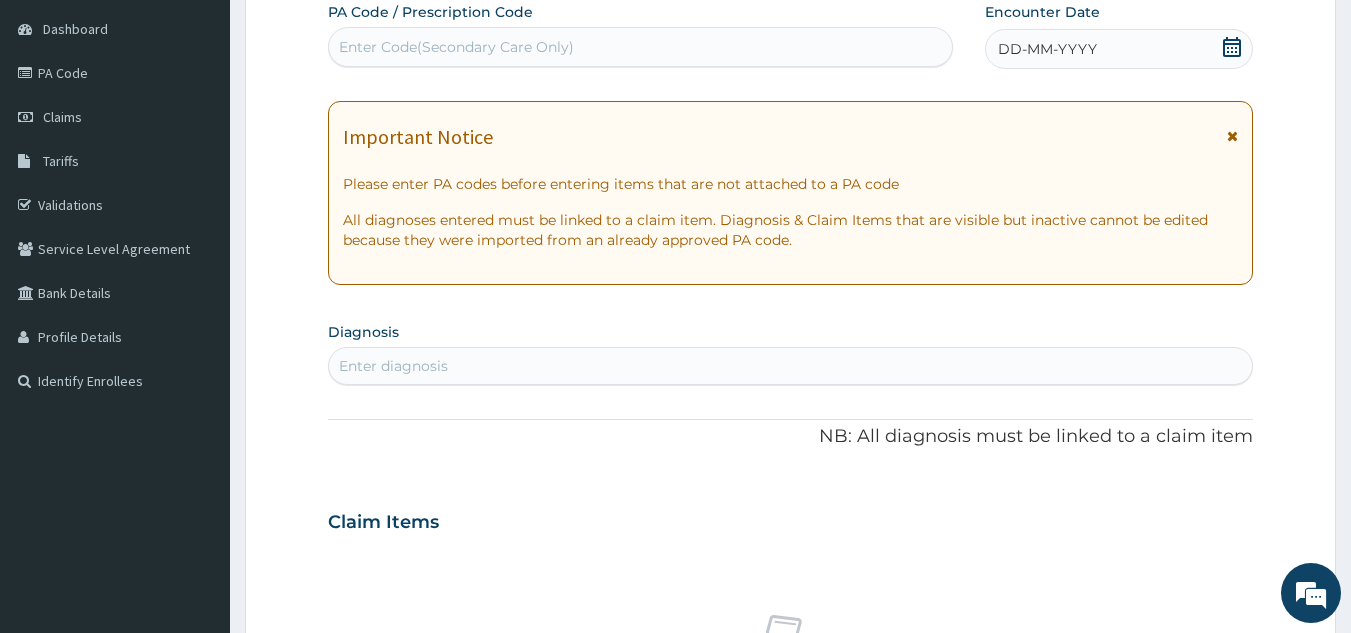click on "Enter Code(Secondary Care Only)" at bounding box center [641, 47] 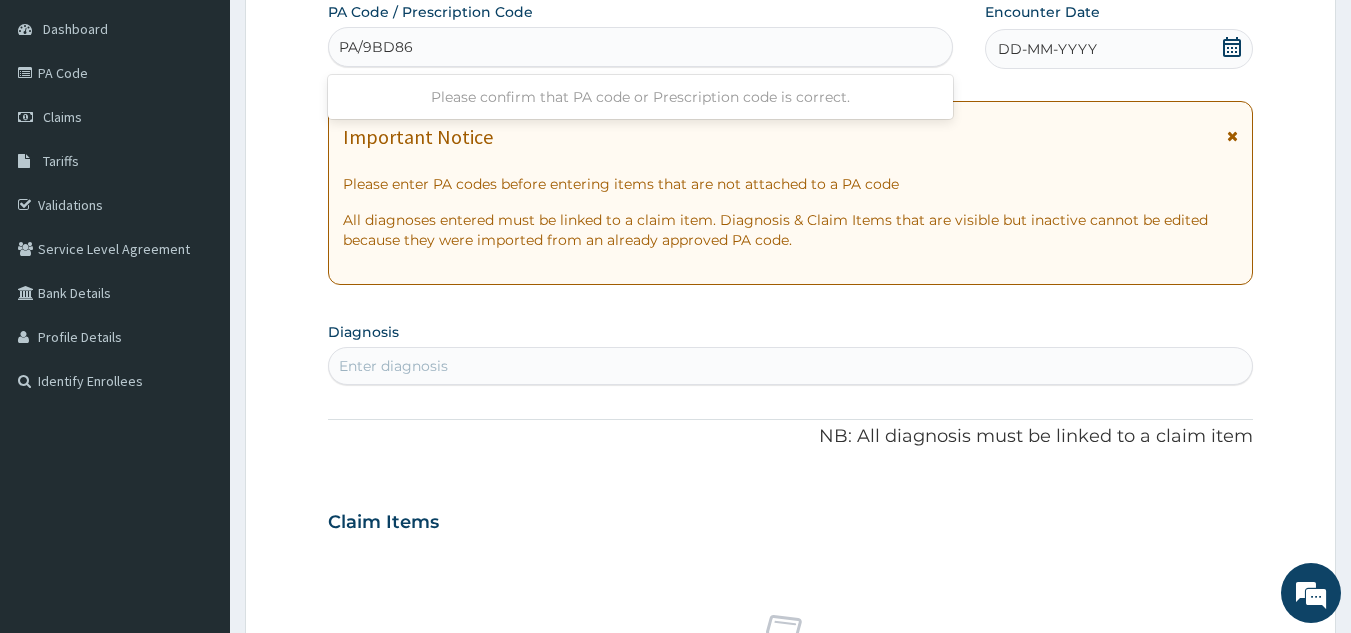 type on "PA/9BD863" 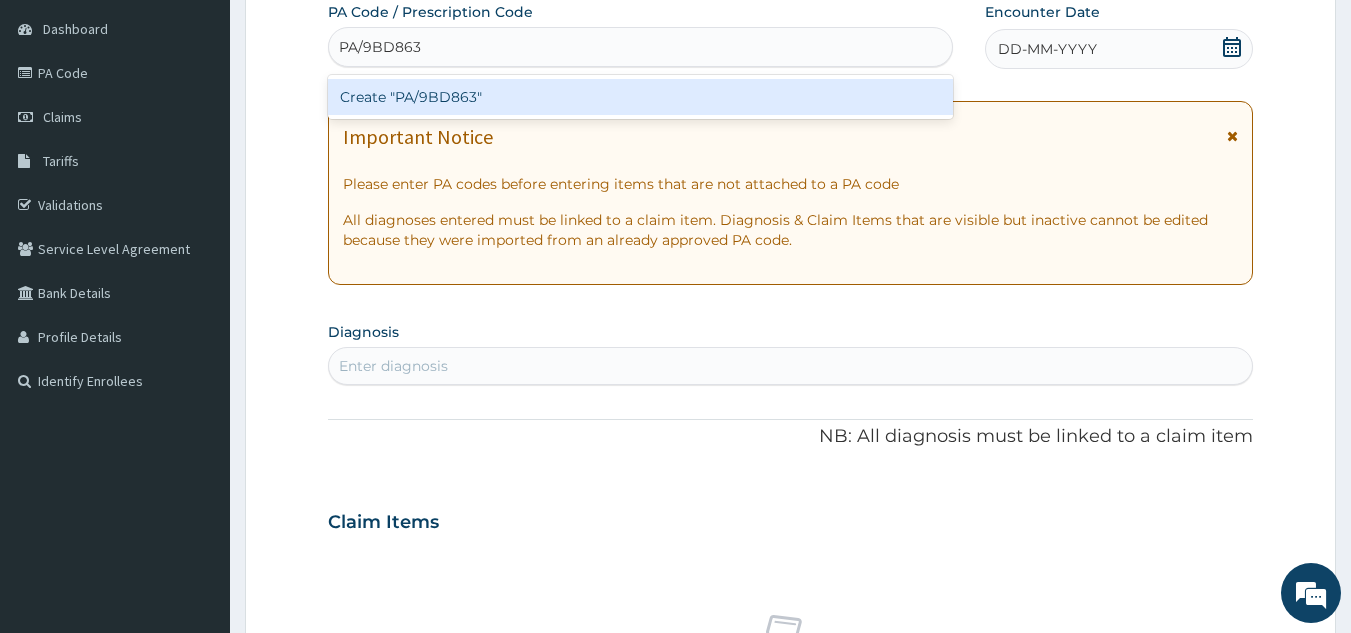 click on "Create "PA/9BD863"" at bounding box center [641, 97] 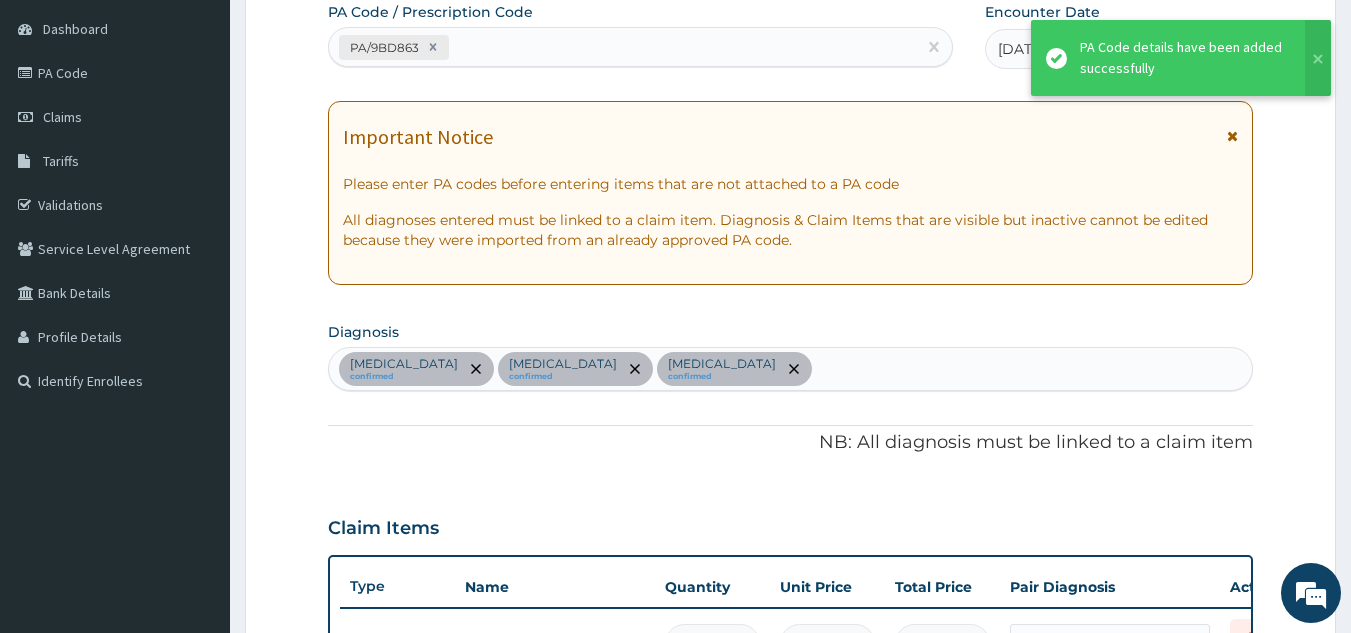 scroll, scrollTop: 930, scrollLeft: 0, axis: vertical 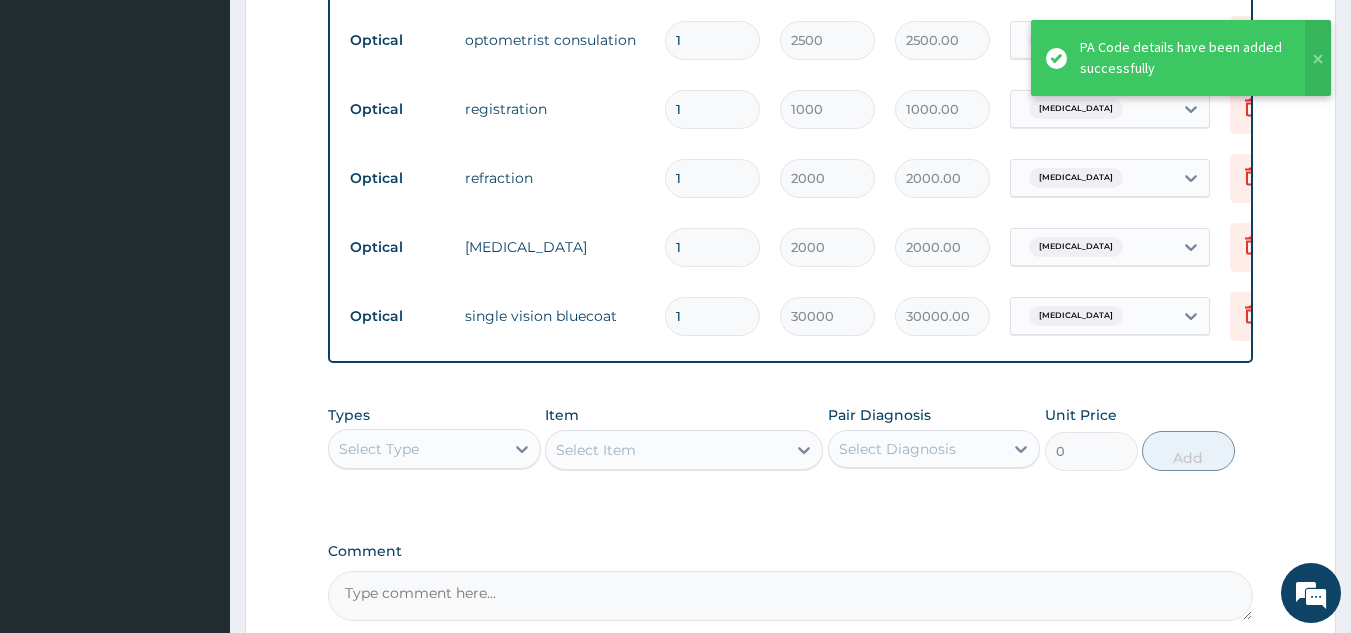 click on "Optical tonometry 1 2000 2000.00 Dry eyes Delete" at bounding box center [830, 247] 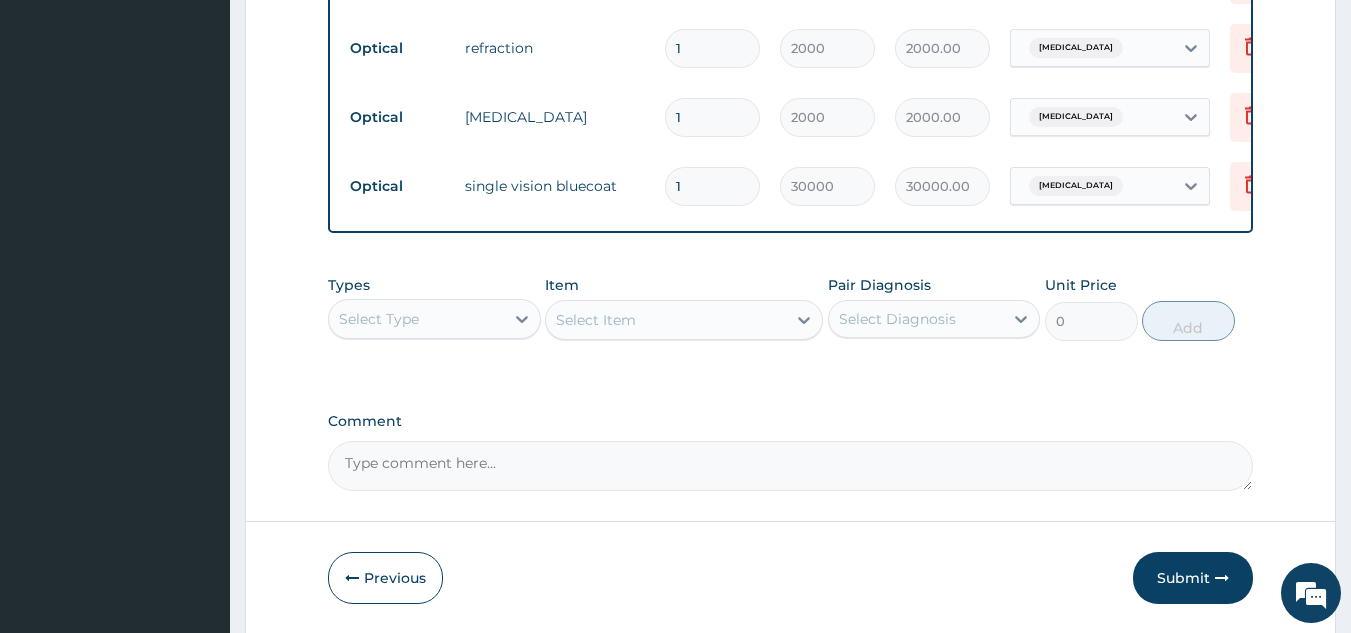 scroll, scrollTop: 1143, scrollLeft: 0, axis: vertical 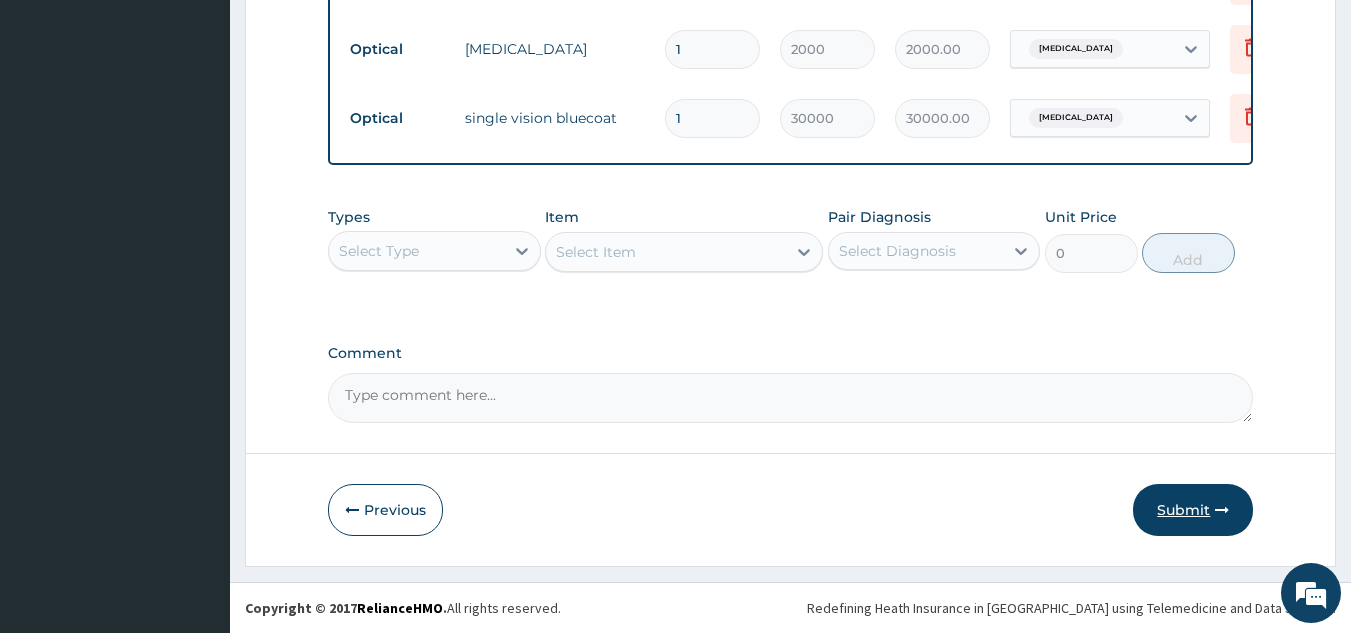 click on "Submit" at bounding box center [1193, 510] 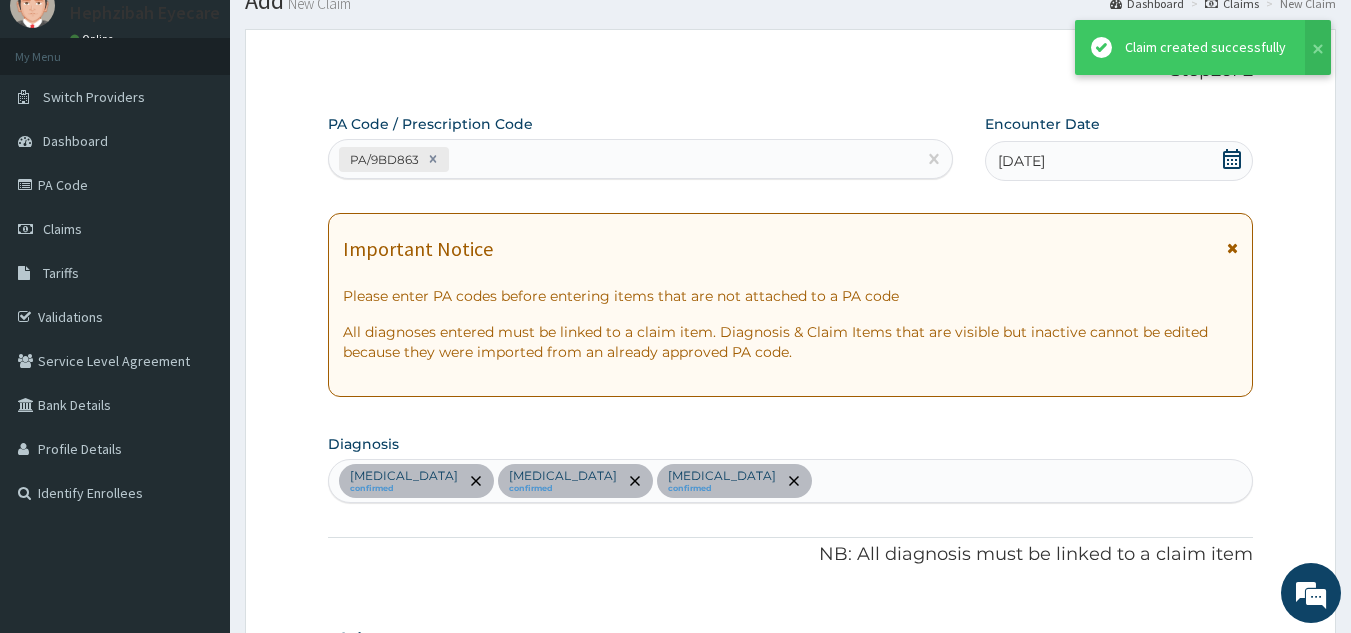 scroll, scrollTop: 1143, scrollLeft: 0, axis: vertical 